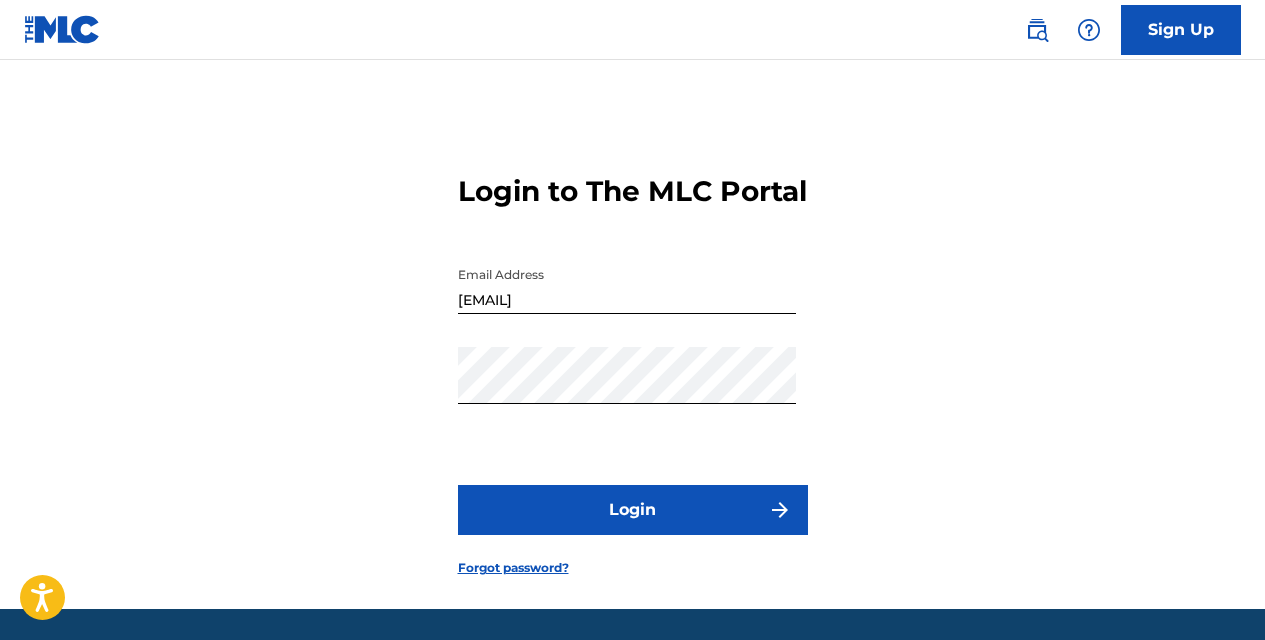 scroll, scrollTop: 0, scrollLeft: 0, axis: both 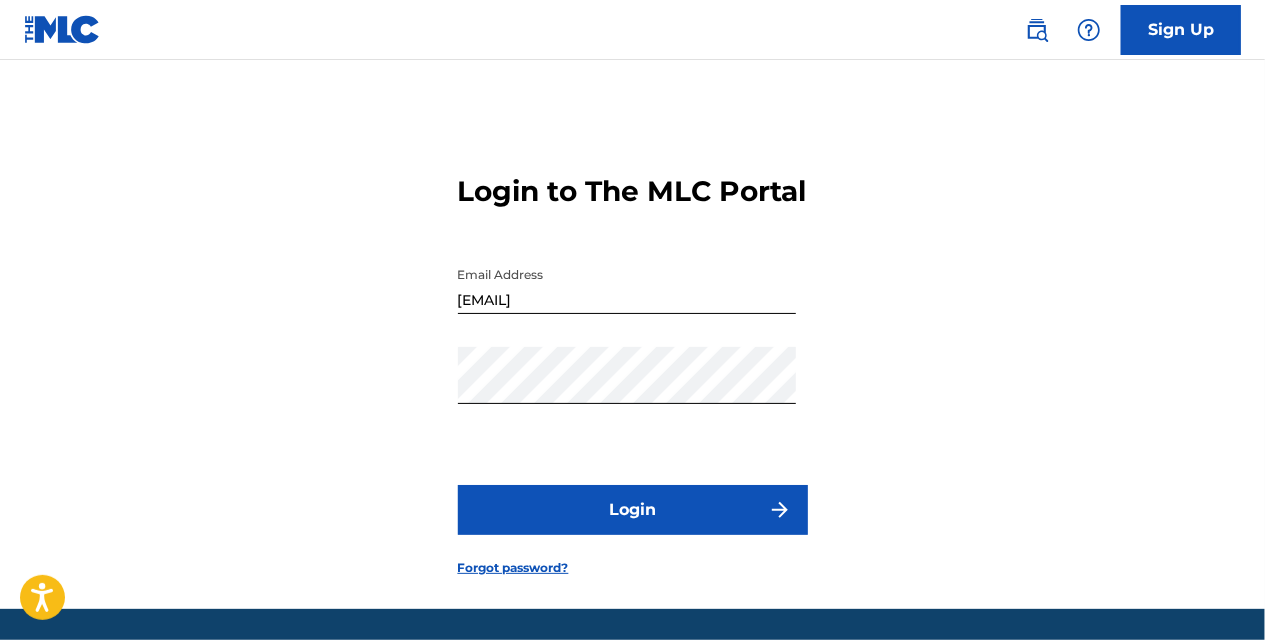click on "Login" at bounding box center (633, 510) 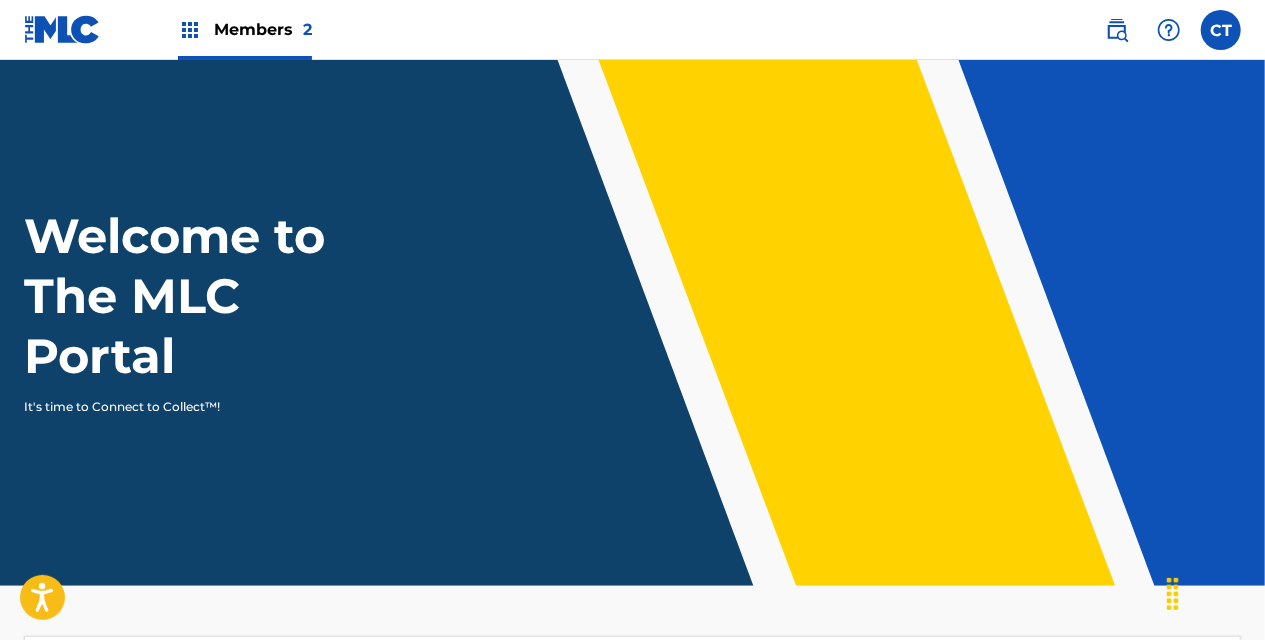 scroll, scrollTop: 0, scrollLeft: 0, axis: both 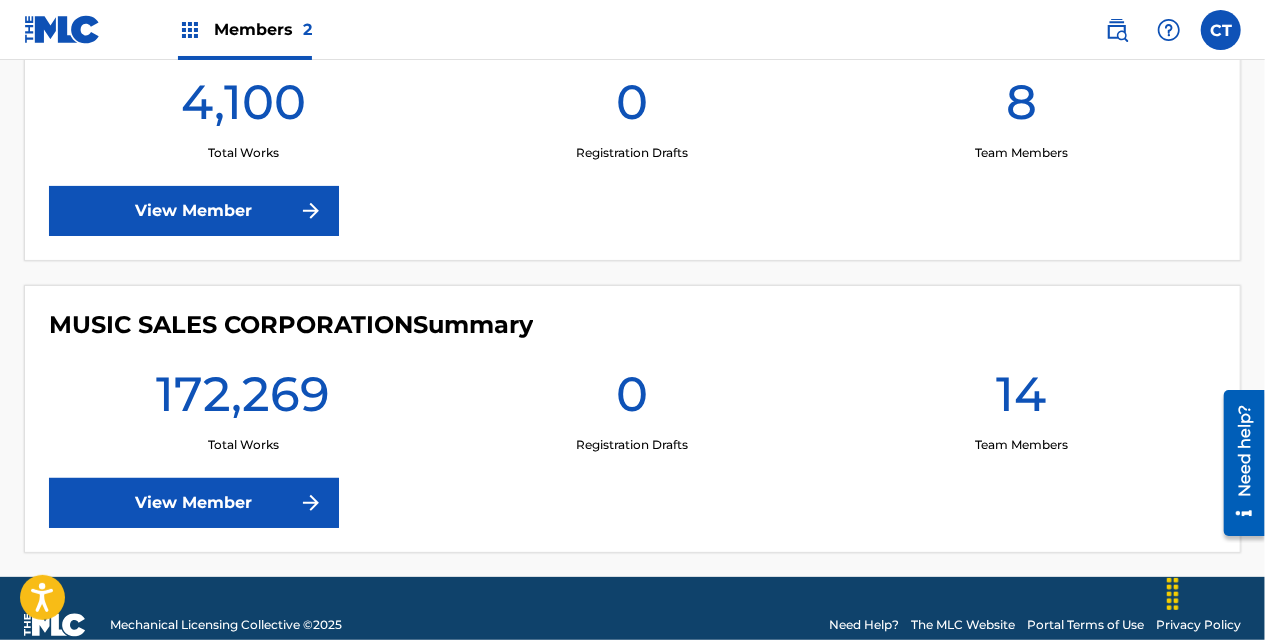 click on "[COMPANY] [SUMMARY] [TOTAL] [REGISTRATION] [TEAM] [VIEW] [MEMBER]" at bounding box center [632, 419] 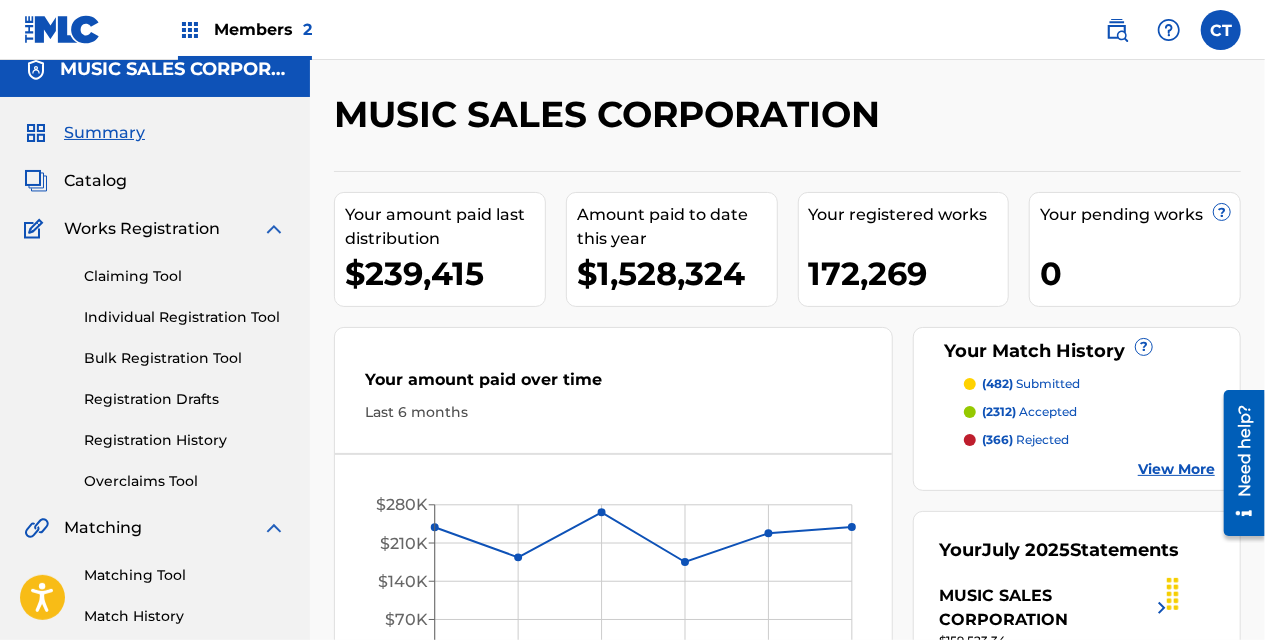 scroll, scrollTop: 12, scrollLeft: 0, axis: vertical 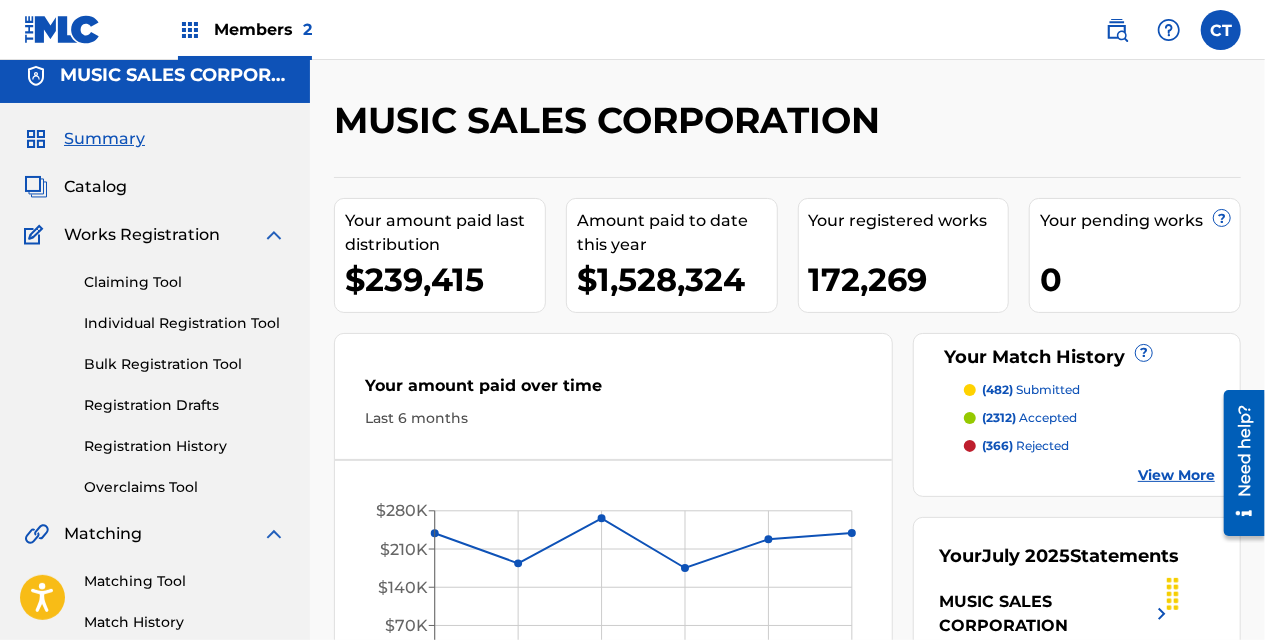 click on "Catalog" at bounding box center [95, 187] 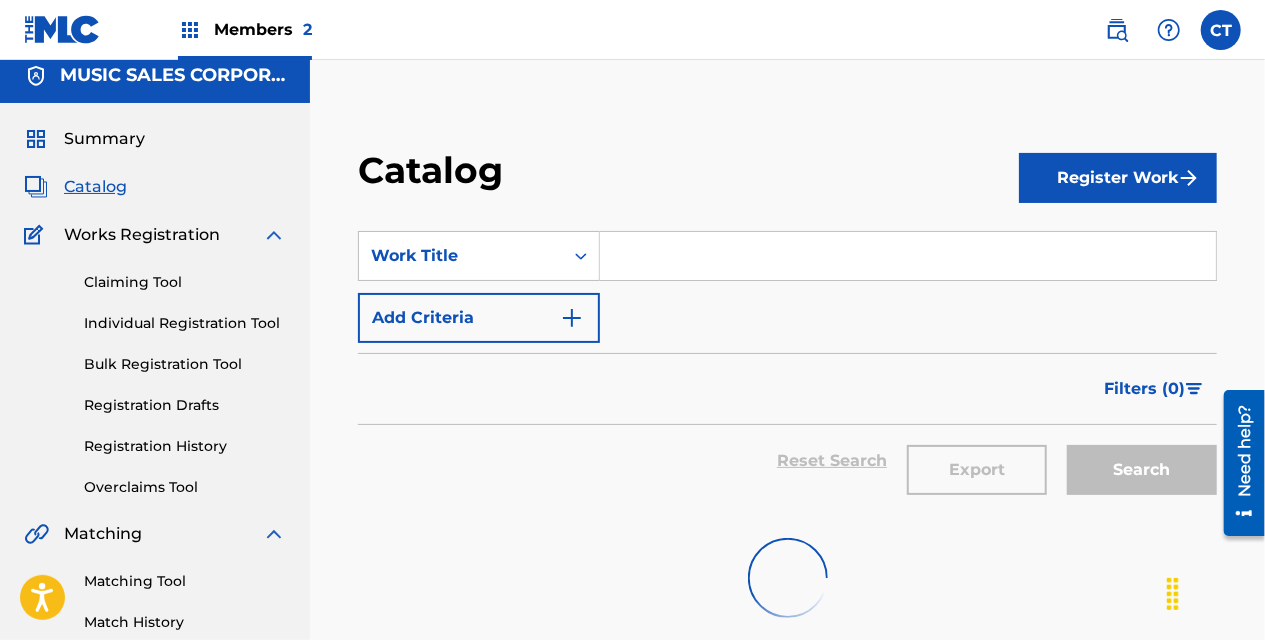 scroll, scrollTop: 0, scrollLeft: 0, axis: both 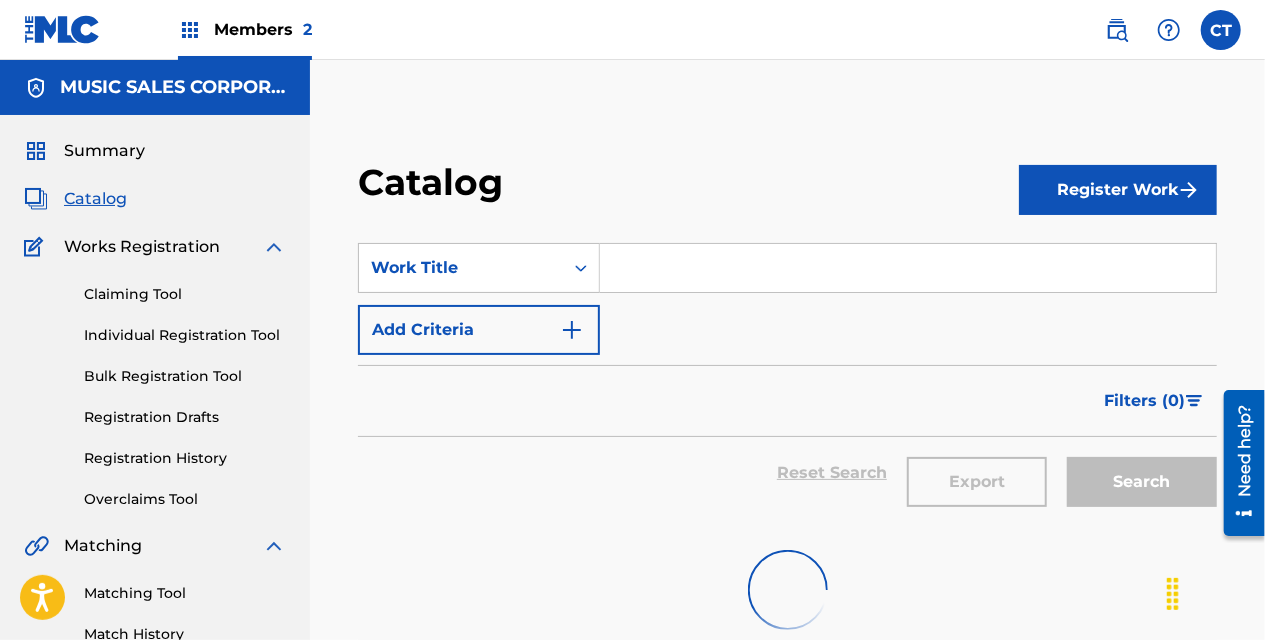 click at bounding box center [908, 268] 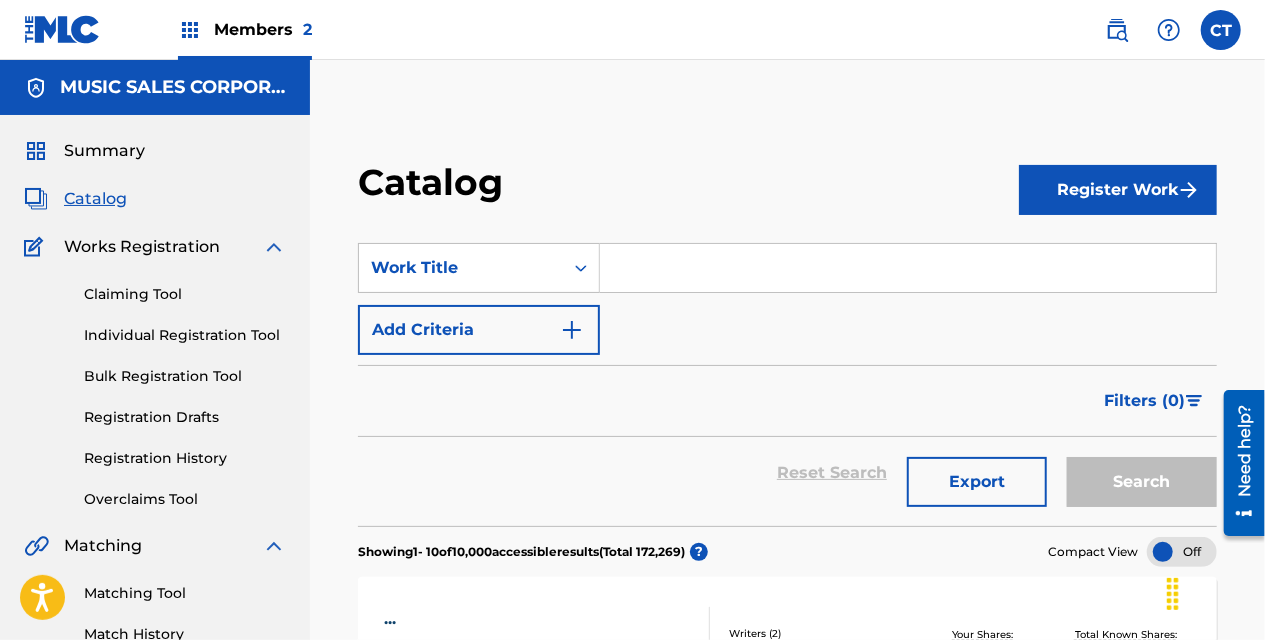paste on "1.2 PETABYTES" 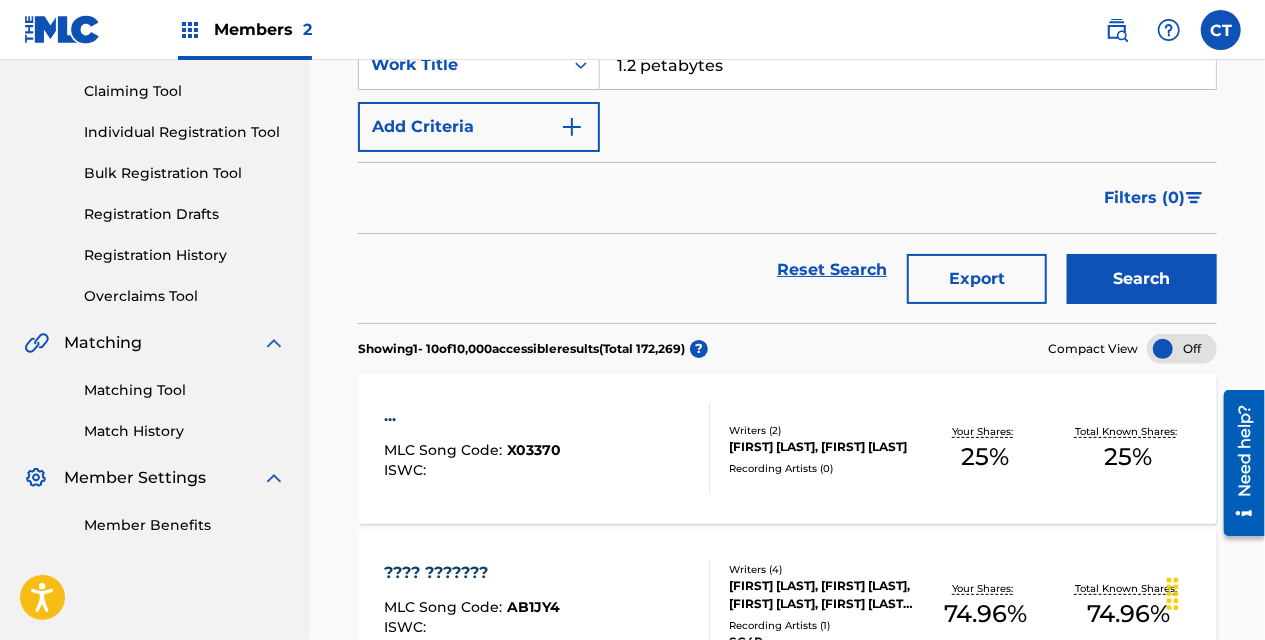 scroll, scrollTop: 201, scrollLeft: 0, axis: vertical 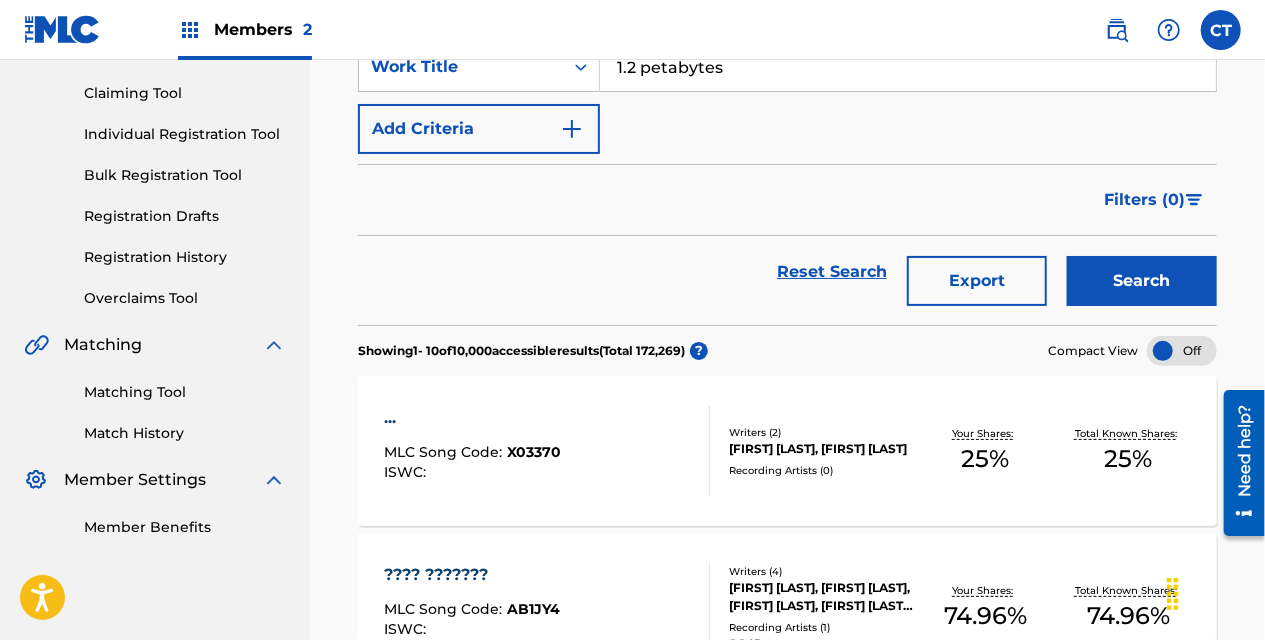 click on "Search" at bounding box center (1142, 281) 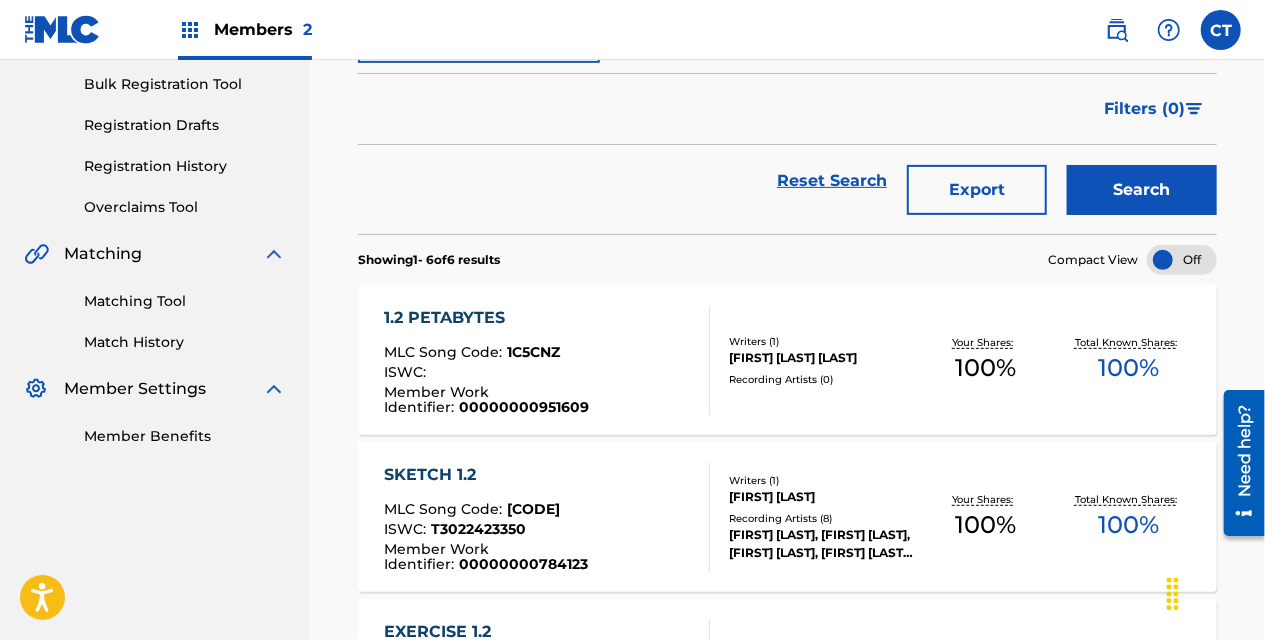 scroll, scrollTop: 0, scrollLeft: 0, axis: both 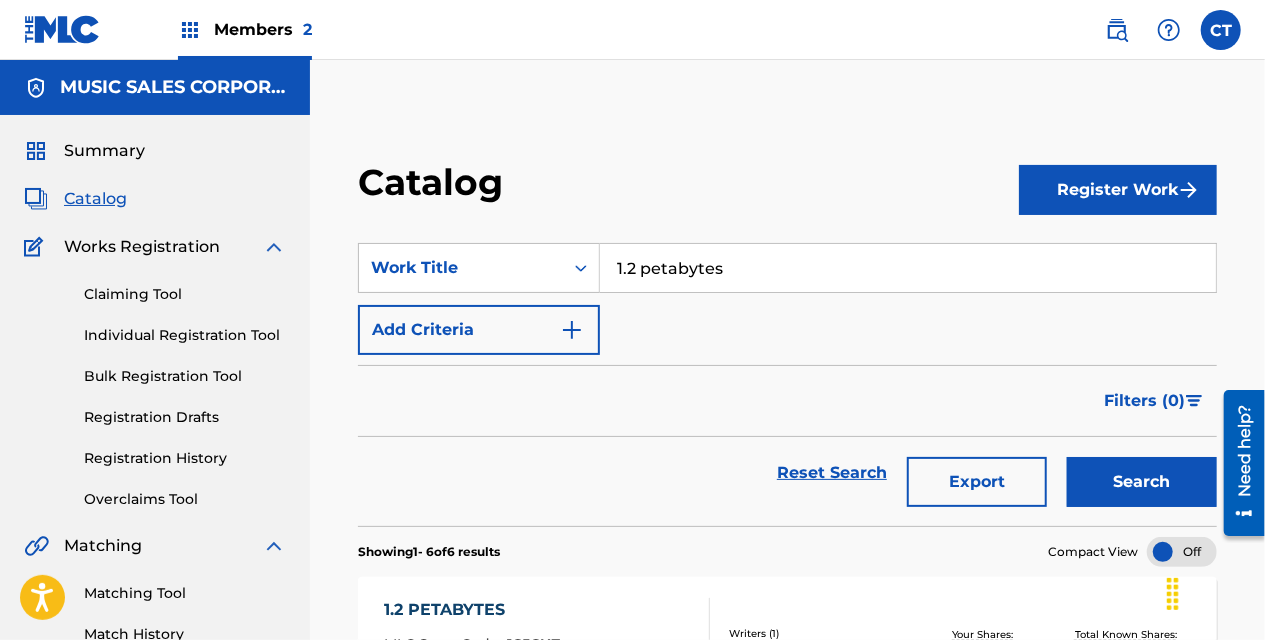 click on "1.2 petabytes" at bounding box center [908, 268] 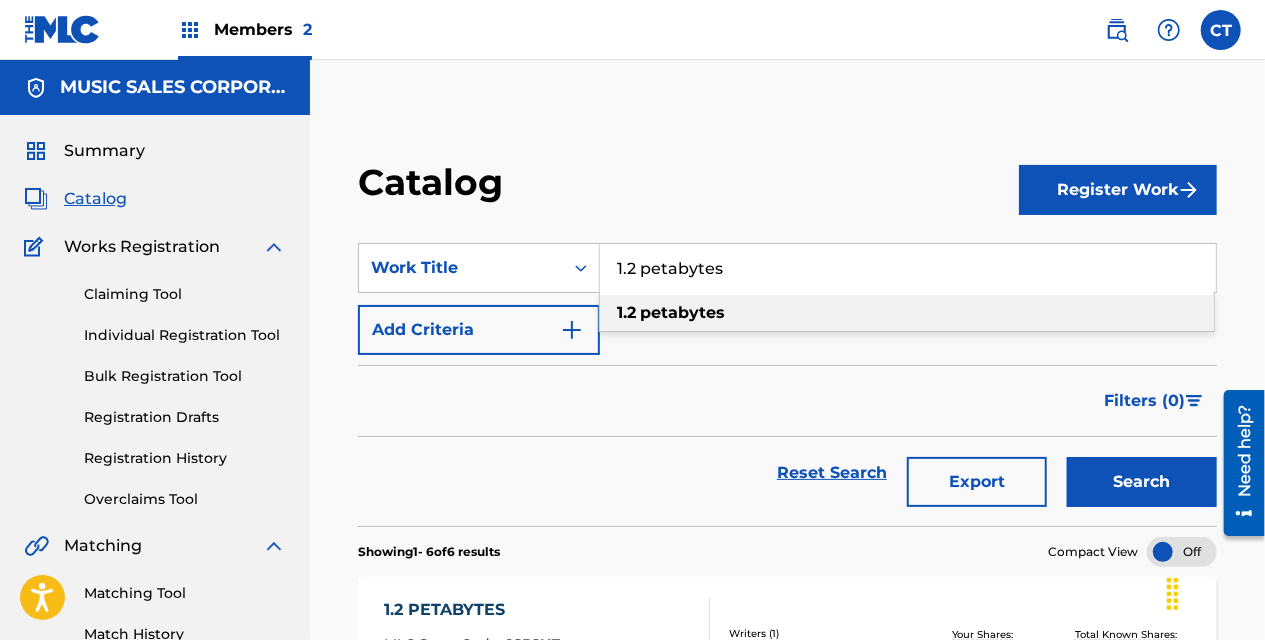 paste on "[ARTIST]" 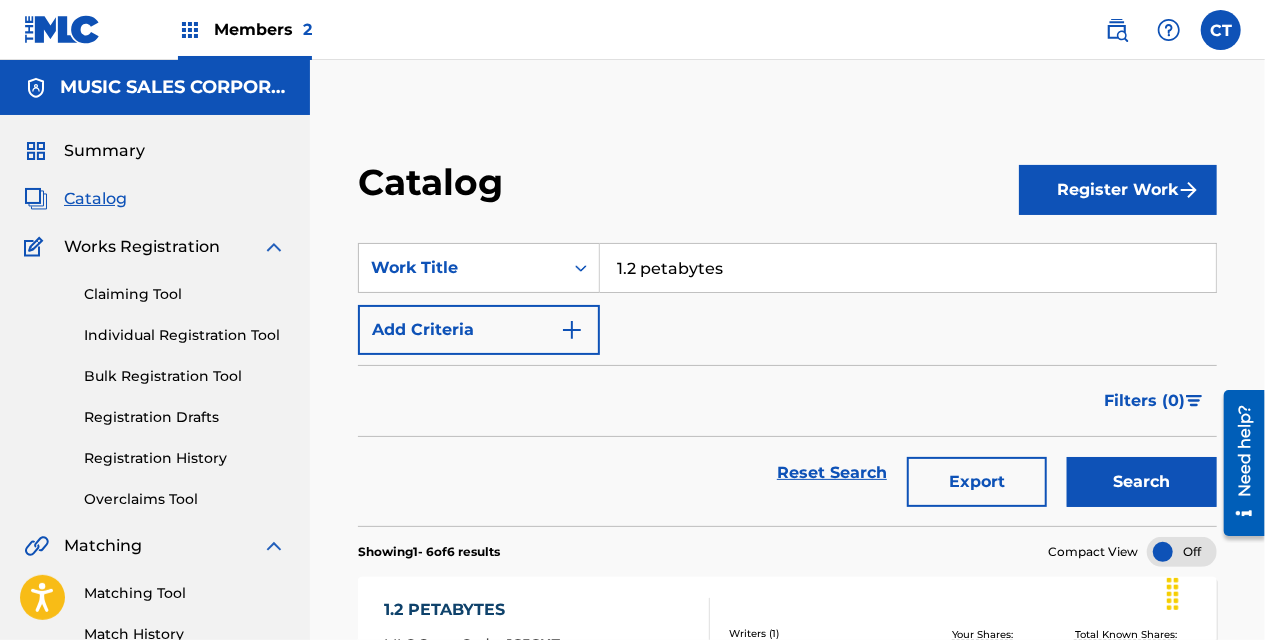 click on "1.2 petabytes" at bounding box center (908, 268) 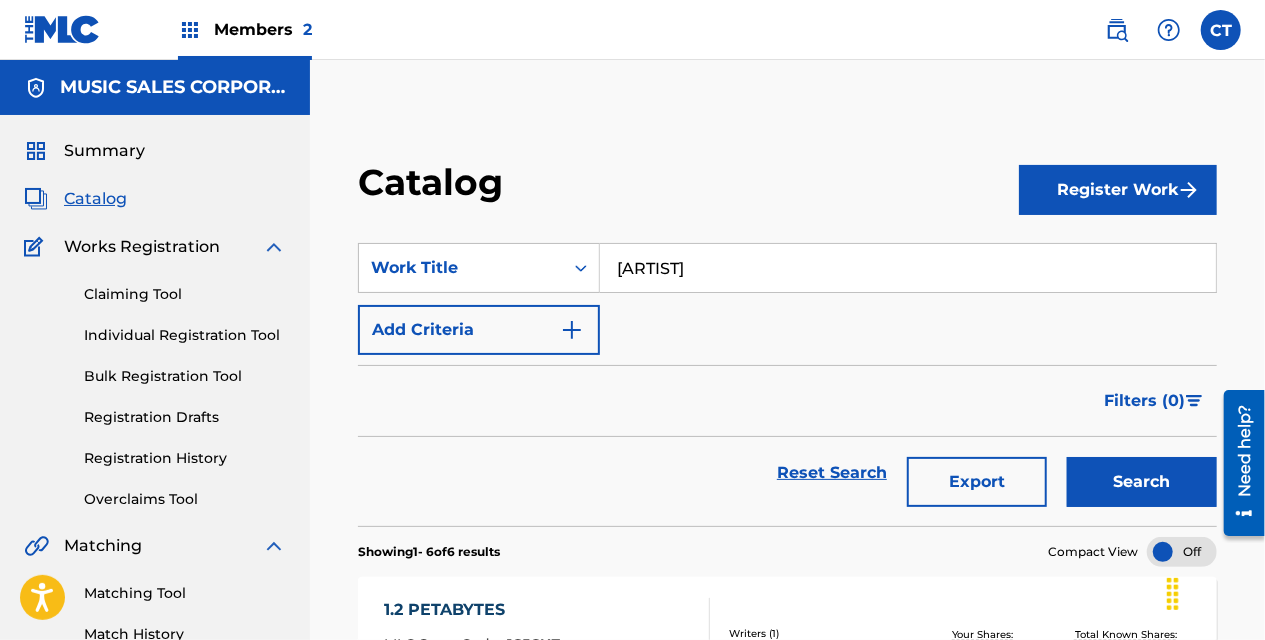 click on "Search" at bounding box center (1142, 482) 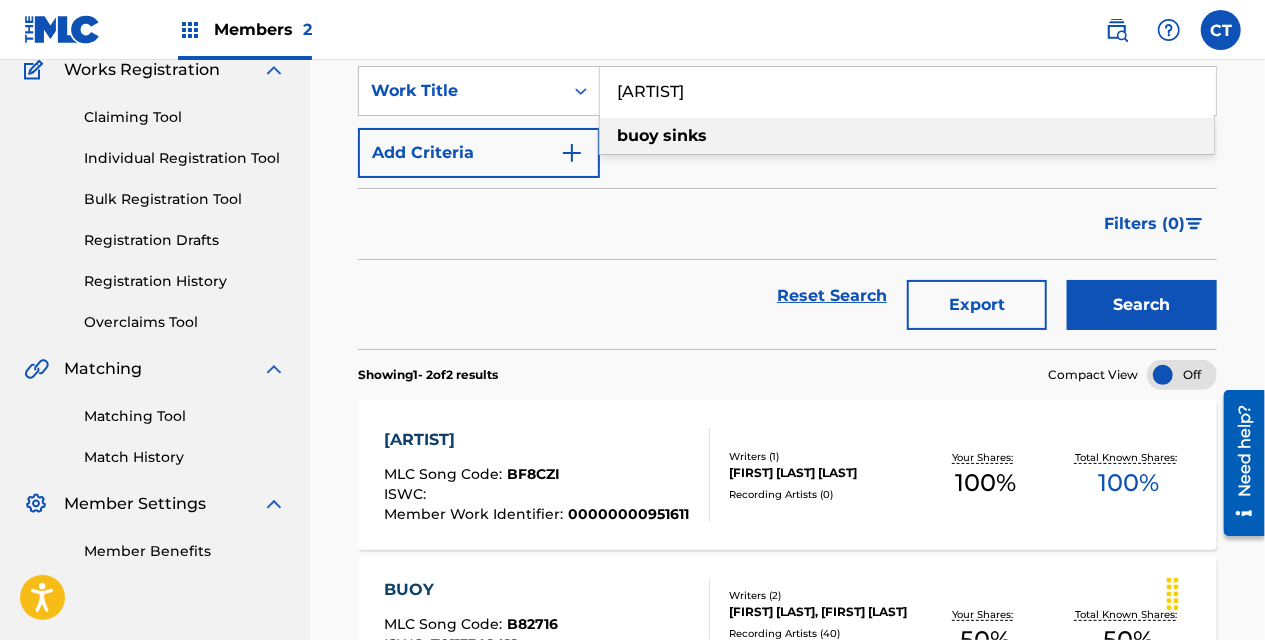 scroll, scrollTop: 184, scrollLeft: 0, axis: vertical 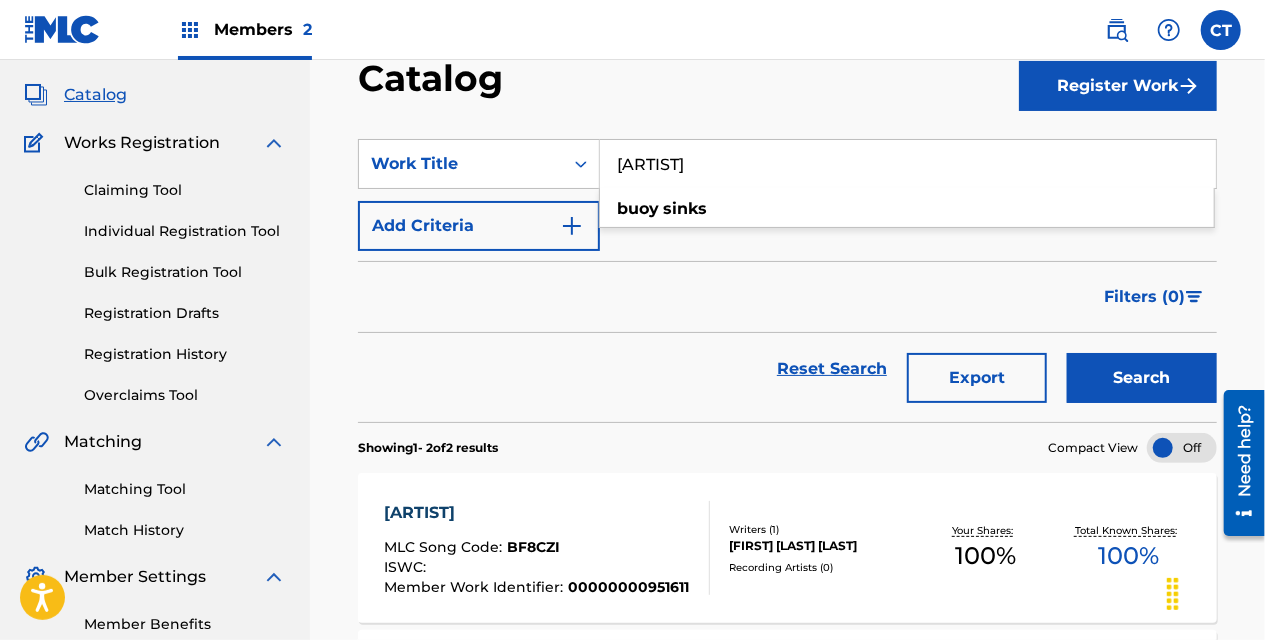 click on "[ARTIST]" at bounding box center [908, 164] 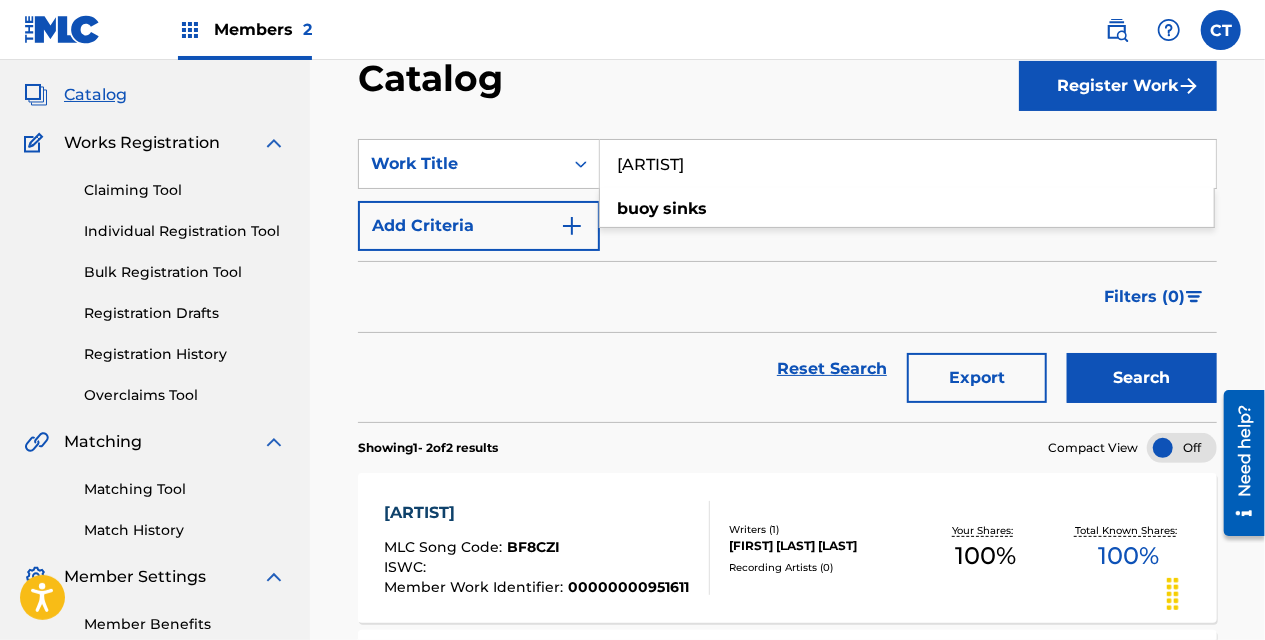 click on "[ARTIST]" at bounding box center (908, 164) 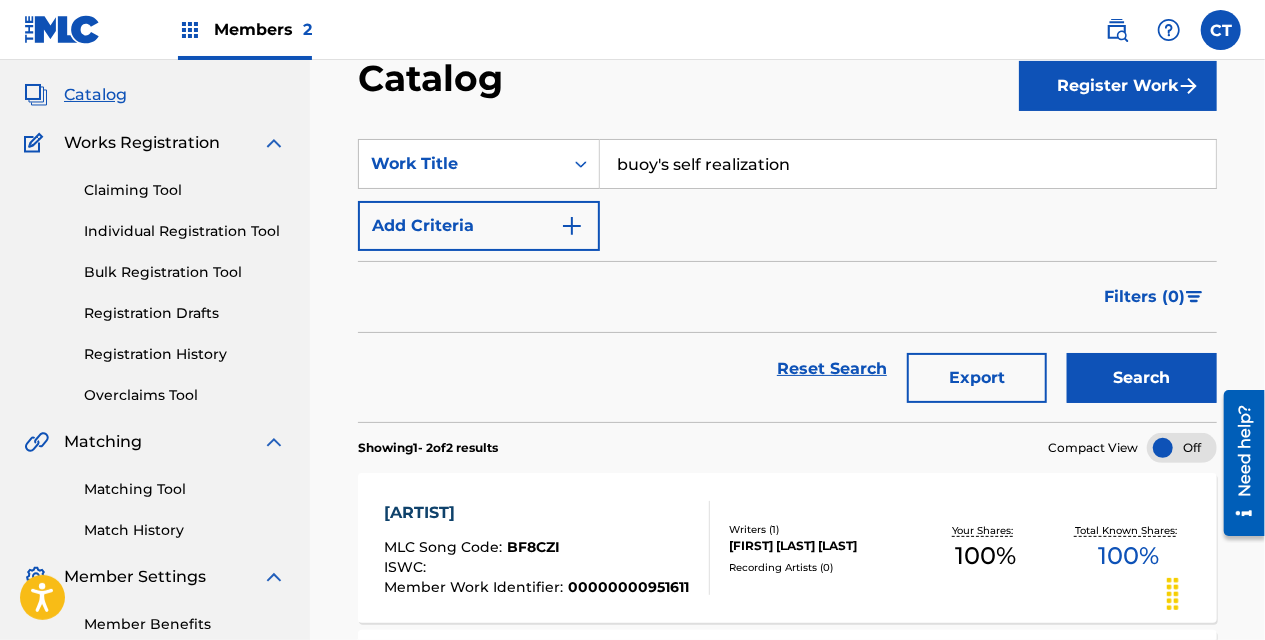 click on "Search" at bounding box center [1142, 378] 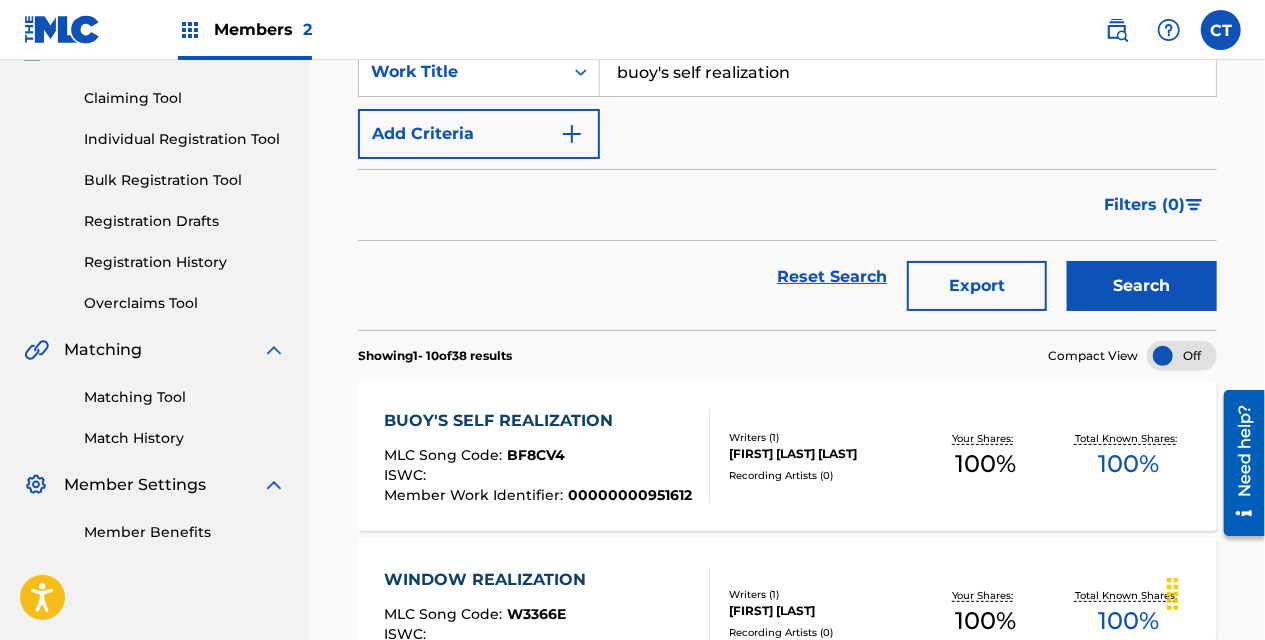 scroll, scrollTop: 166, scrollLeft: 0, axis: vertical 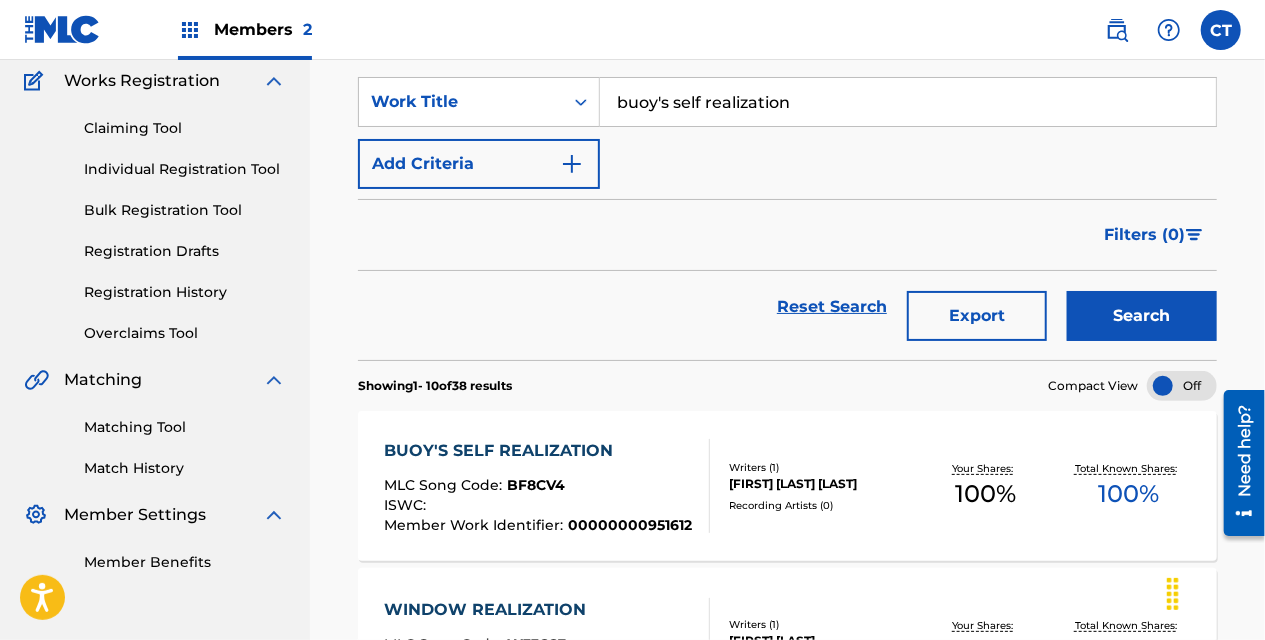 click on "buoy's self realization" at bounding box center [908, 102] 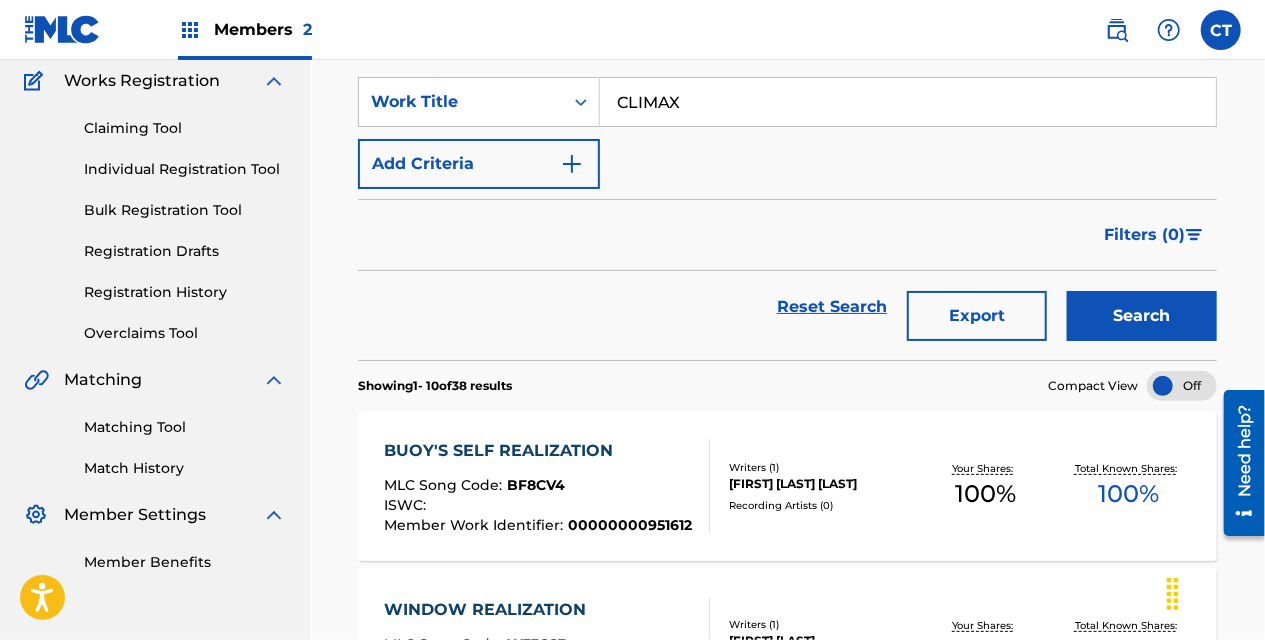 click on "Search" at bounding box center (1142, 316) 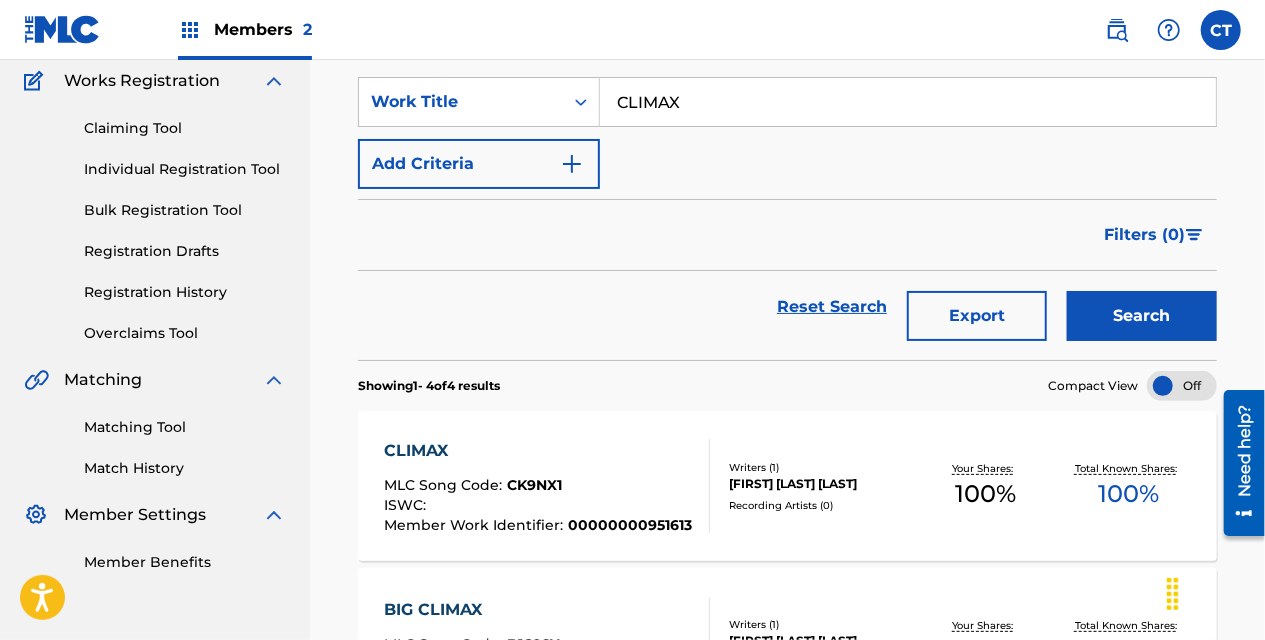 click on "CLIMAX" at bounding box center [908, 102] 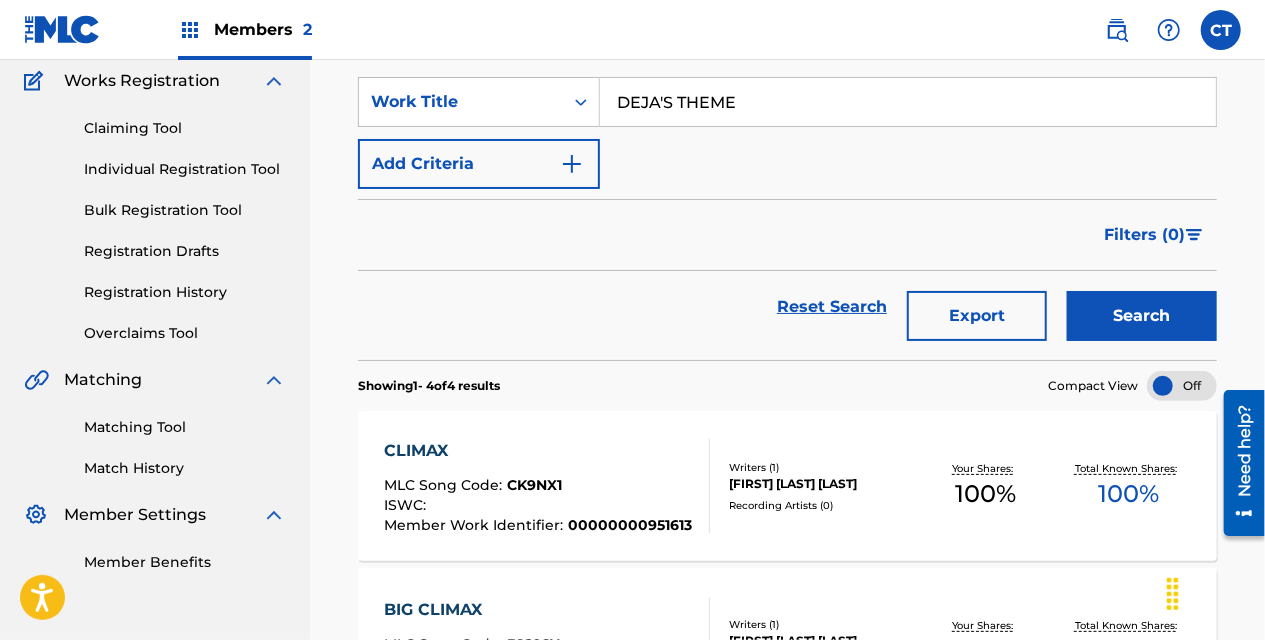 click on "Search" at bounding box center (1142, 316) 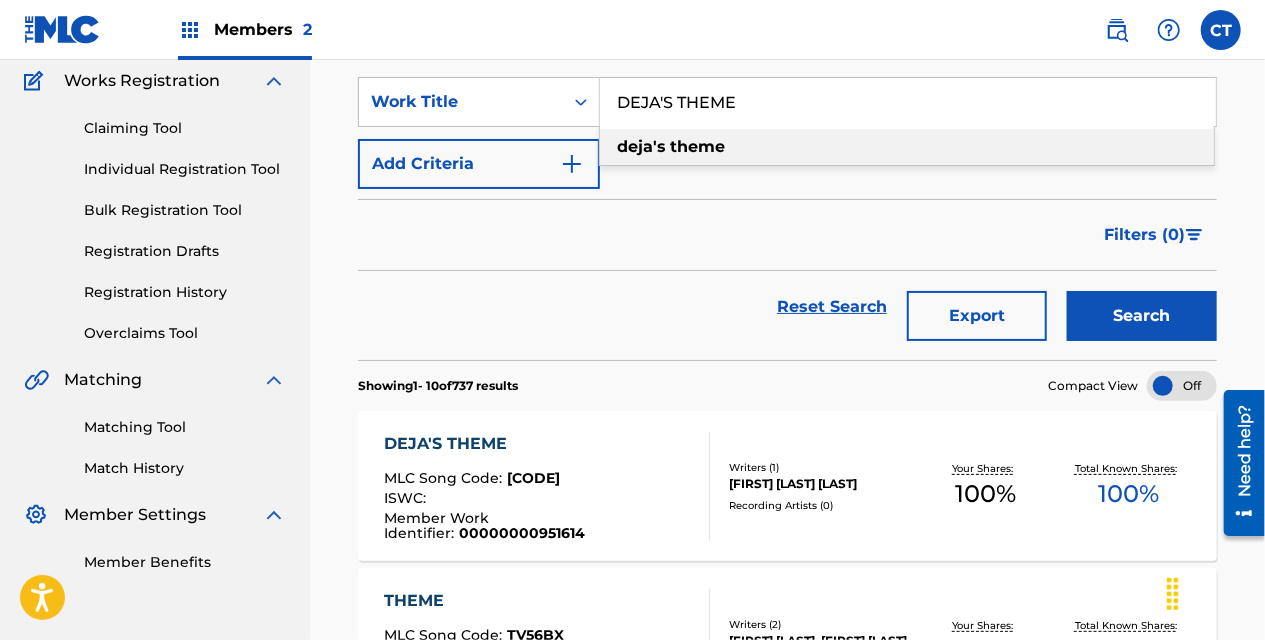 click on "DEJA'S THEME" at bounding box center (908, 102) 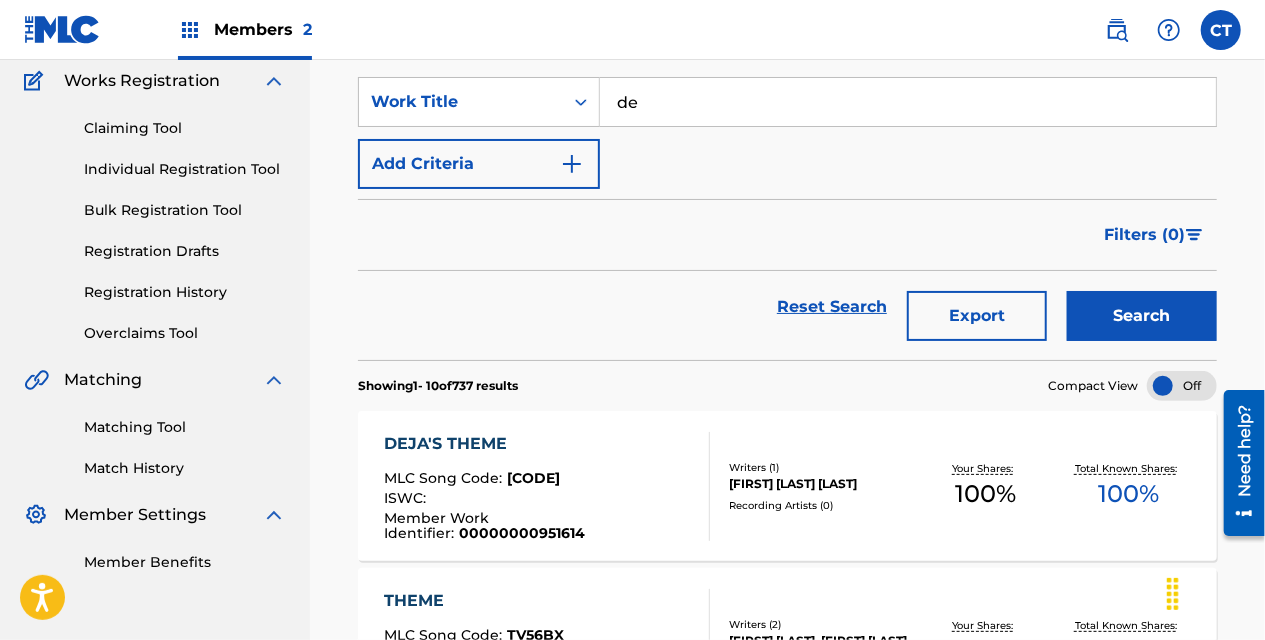 type on "d" 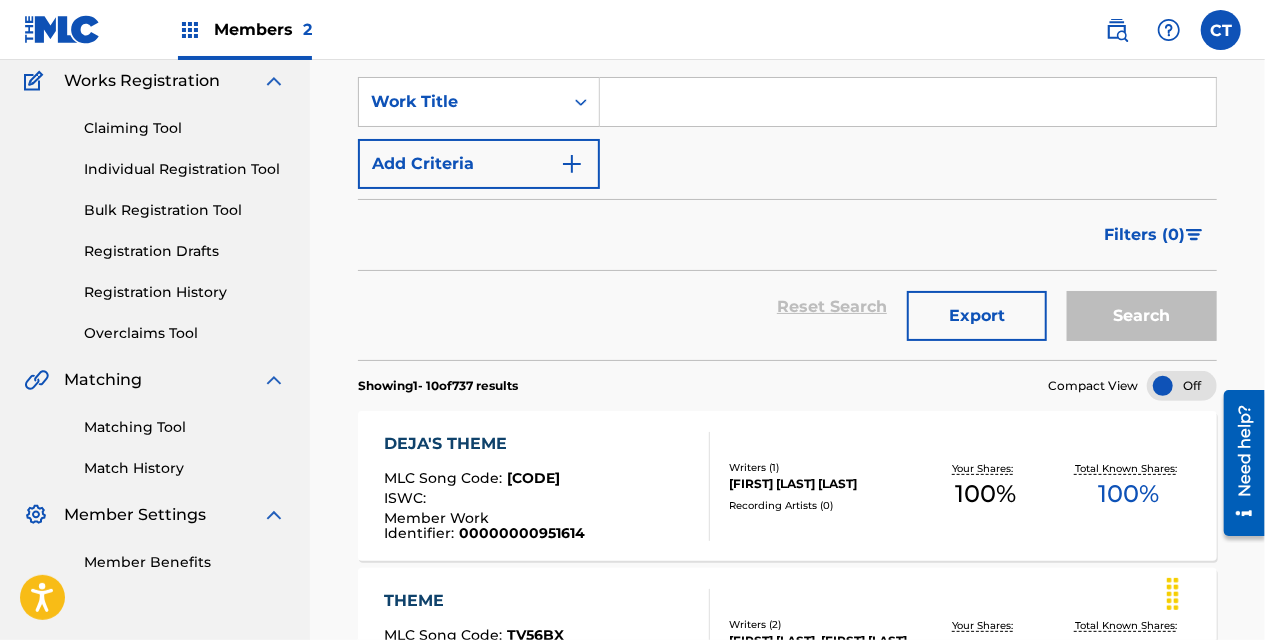 paste on "DON'T WIFE. HUSBAND" 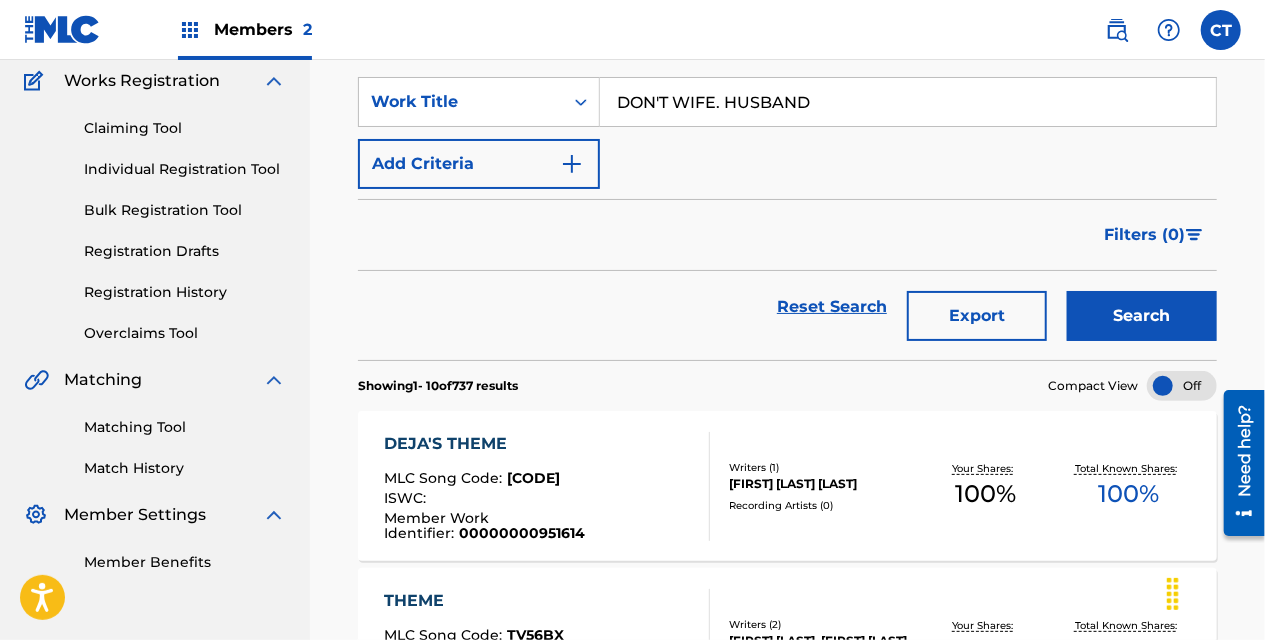 click on "Search" at bounding box center (1142, 316) 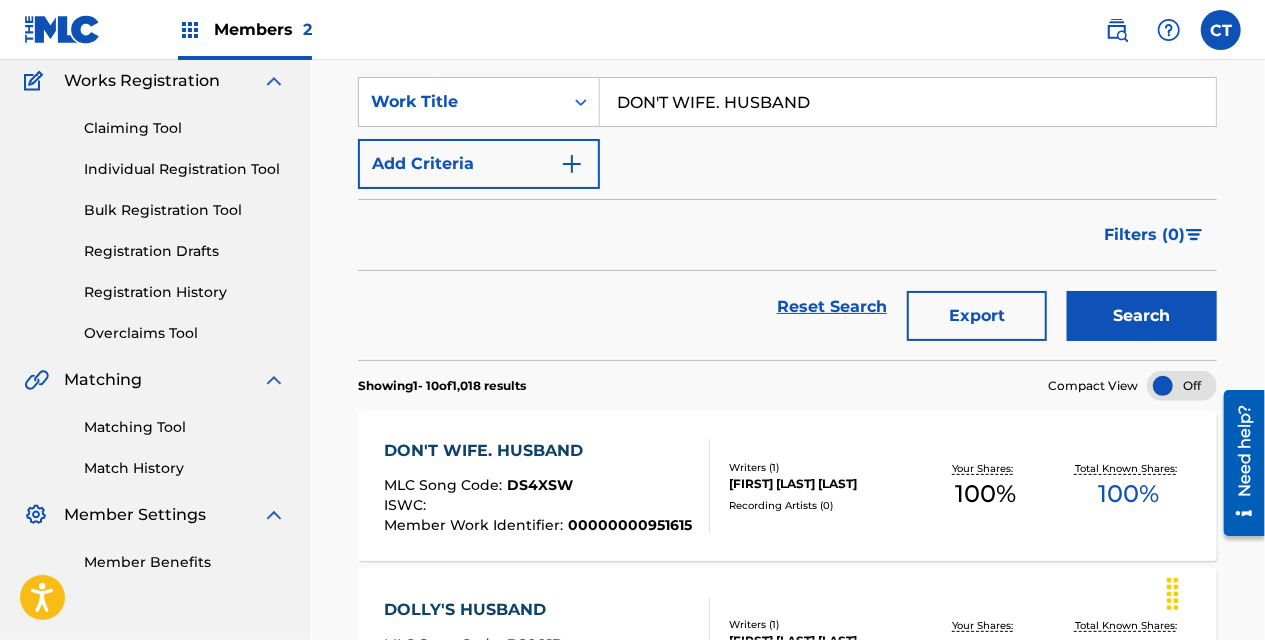 click on "DON'T WIFE. HUSBAND" at bounding box center (908, 102) 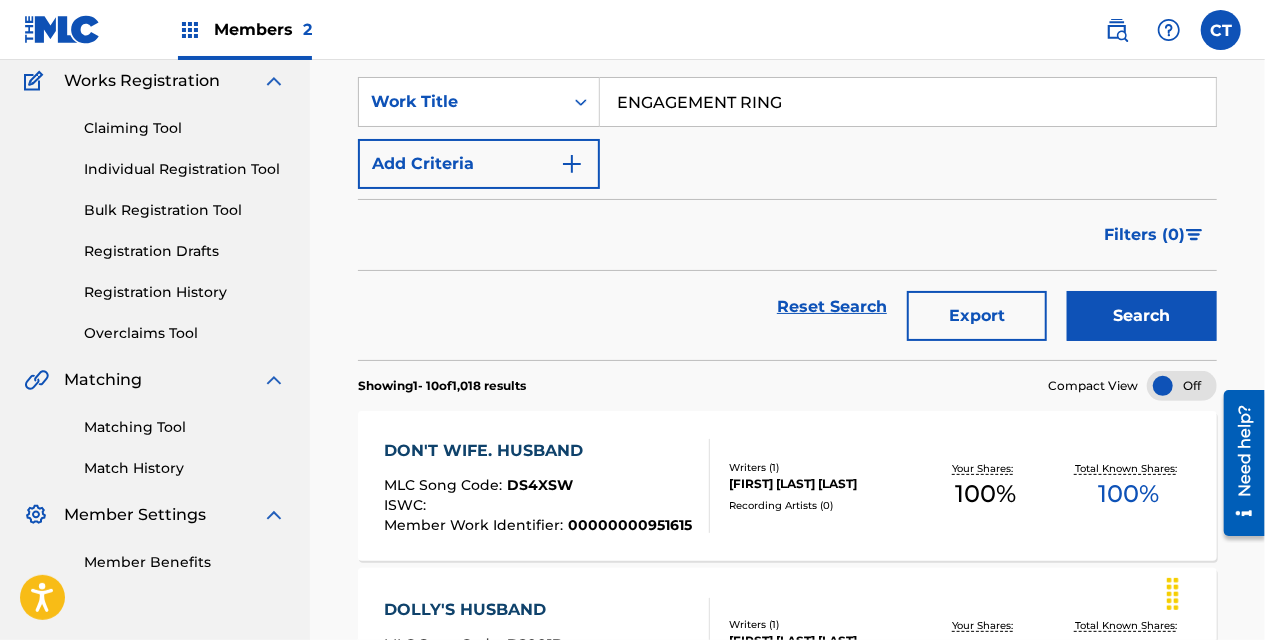 click on "Search" at bounding box center [1142, 316] 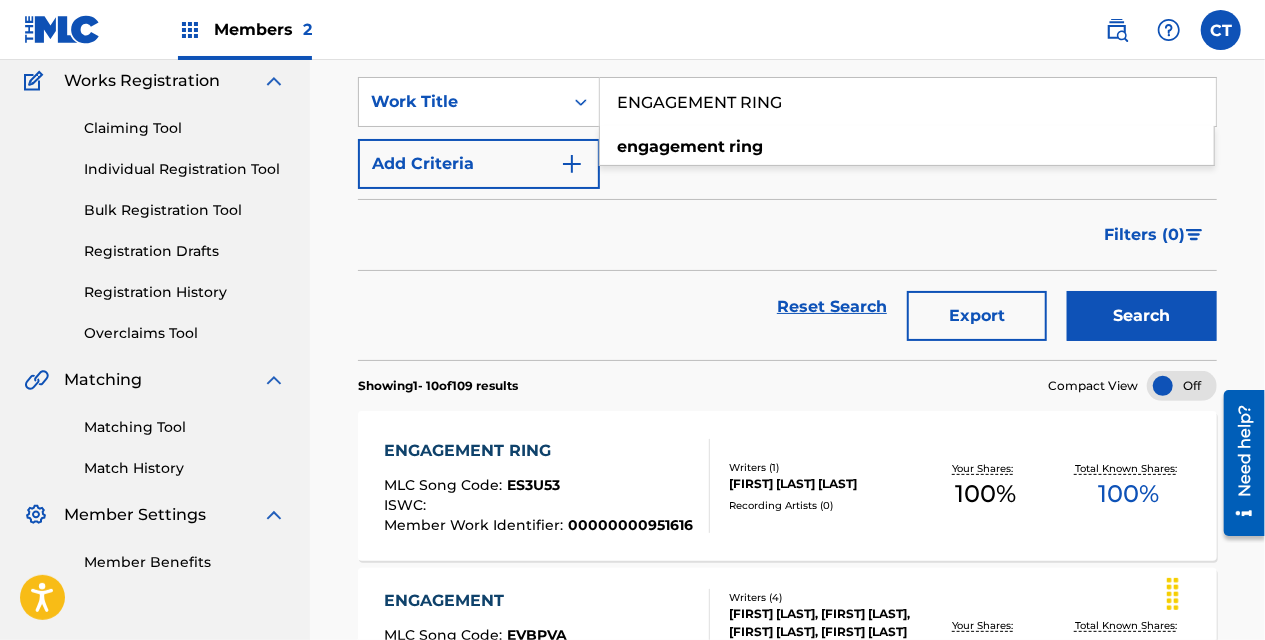click on "ENGAGEMENT RING" at bounding box center (908, 102) 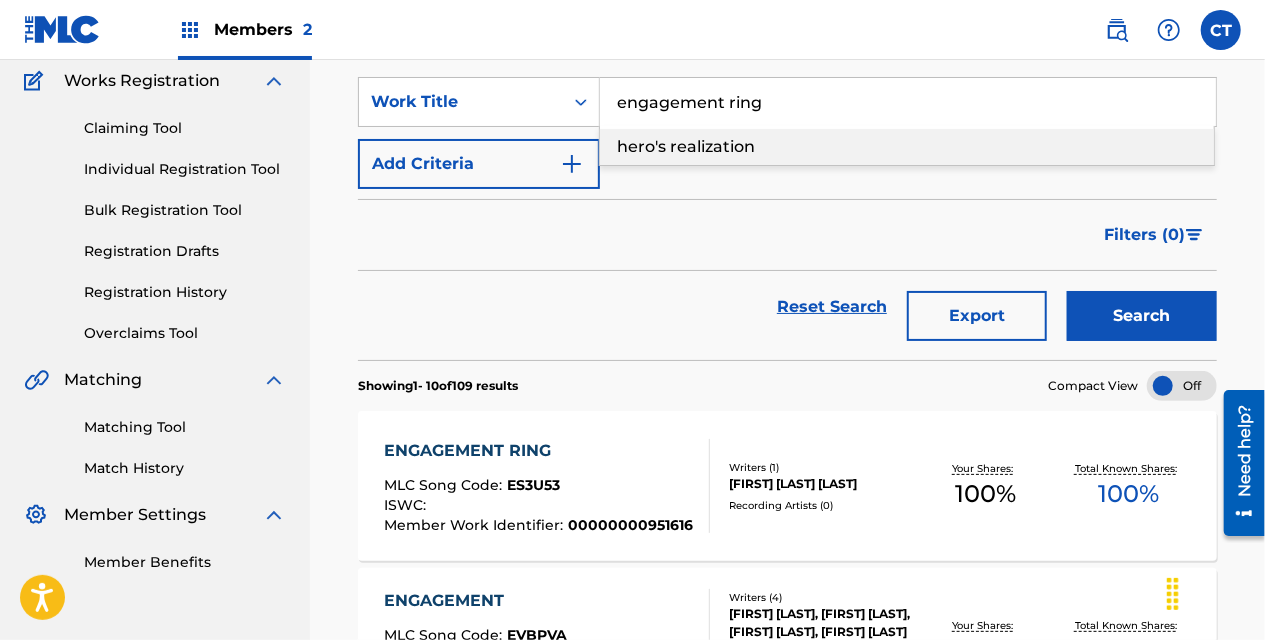 click on "hero's realization" at bounding box center (686, 146) 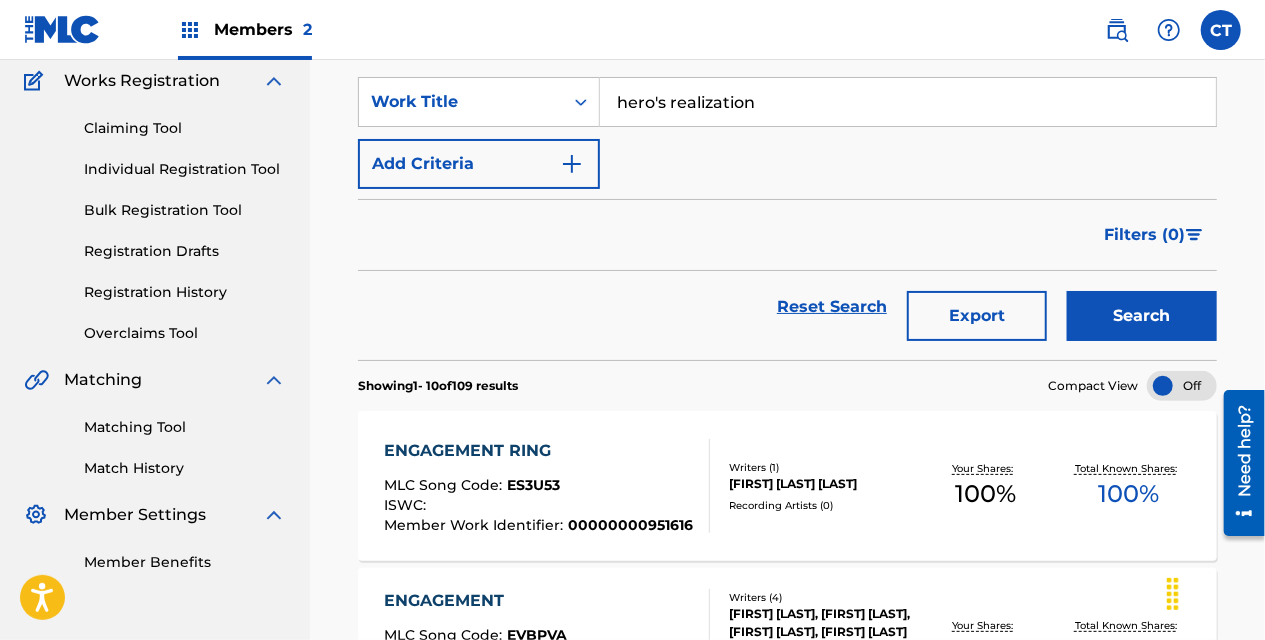 click on "Search" at bounding box center (1142, 316) 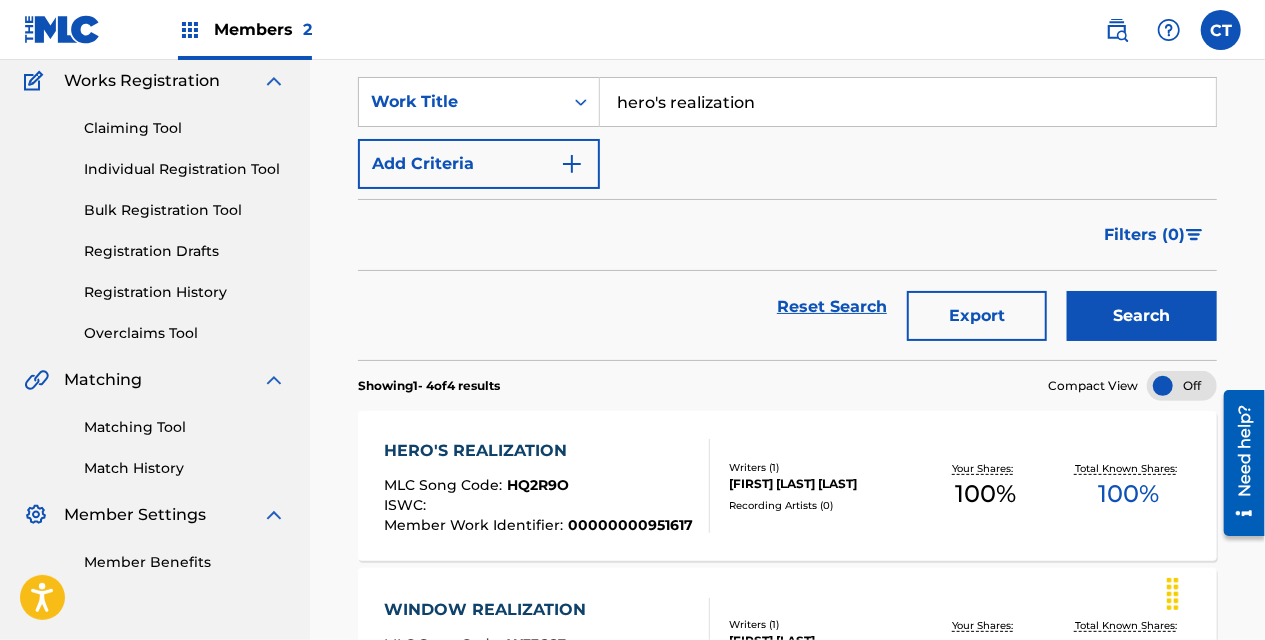 click on "hero's realization" at bounding box center (908, 102) 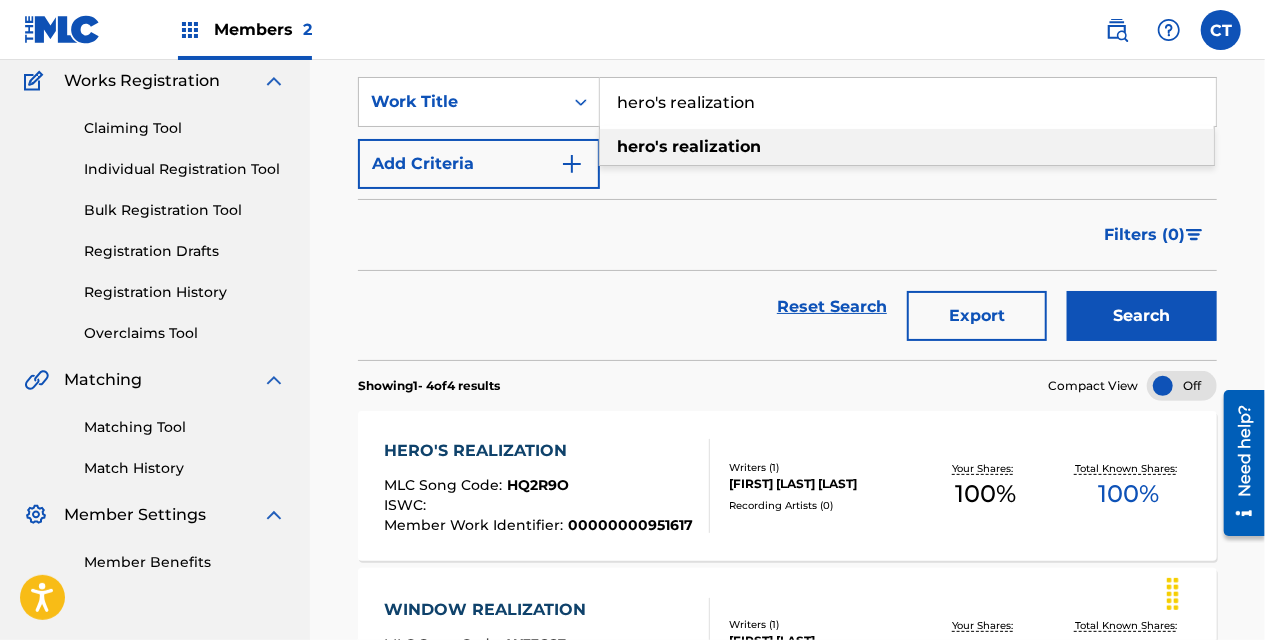 paste on "I AM LIFEFORM" 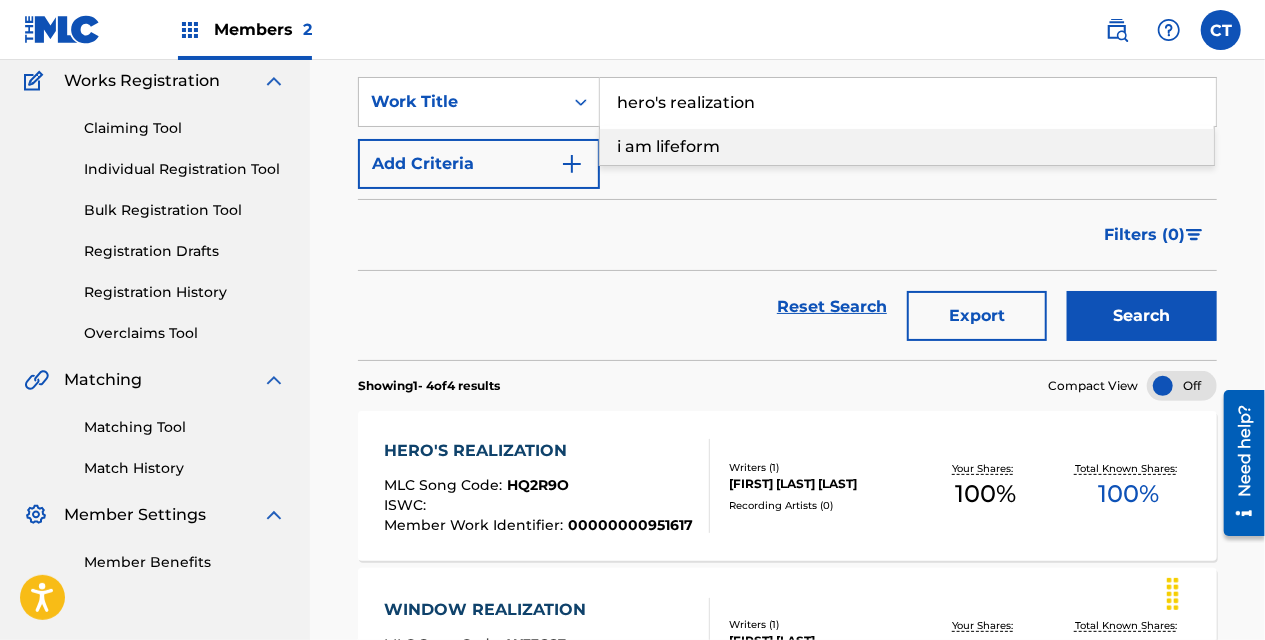 click on "i am lifeform" at bounding box center (907, 147) 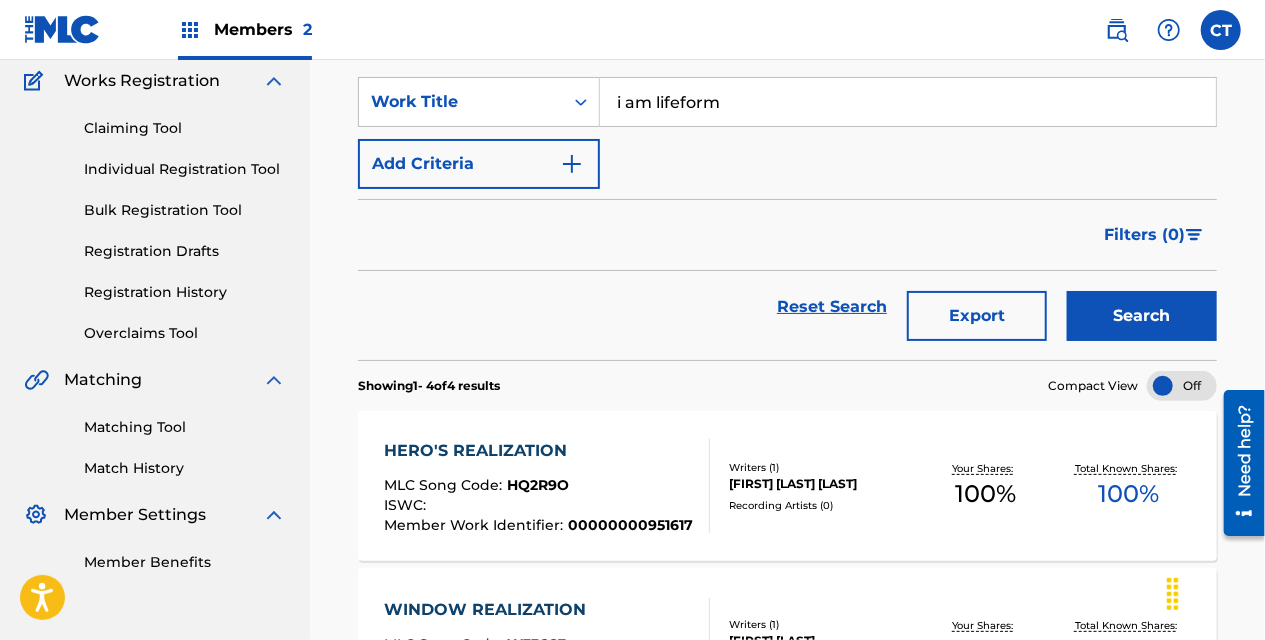 click on "Search" at bounding box center [1142, 316] 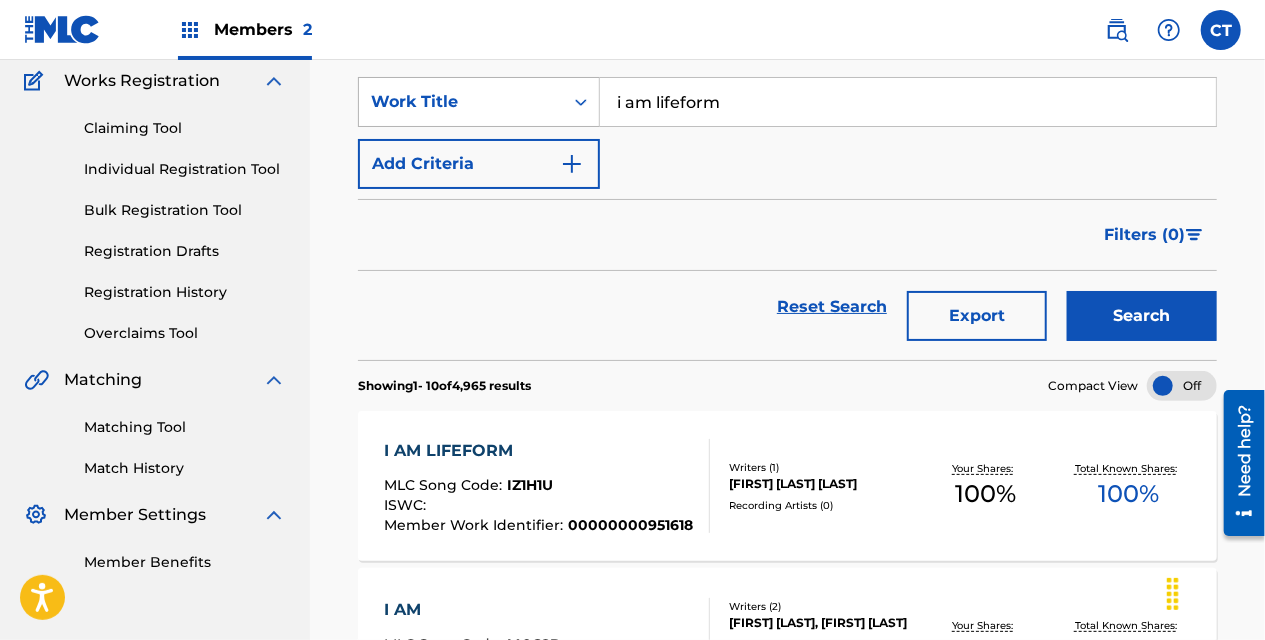 drag, startPoint x: 744, startPoint y: 102, endPoint x: 524, endPoint y: 124, distance: 221.09726 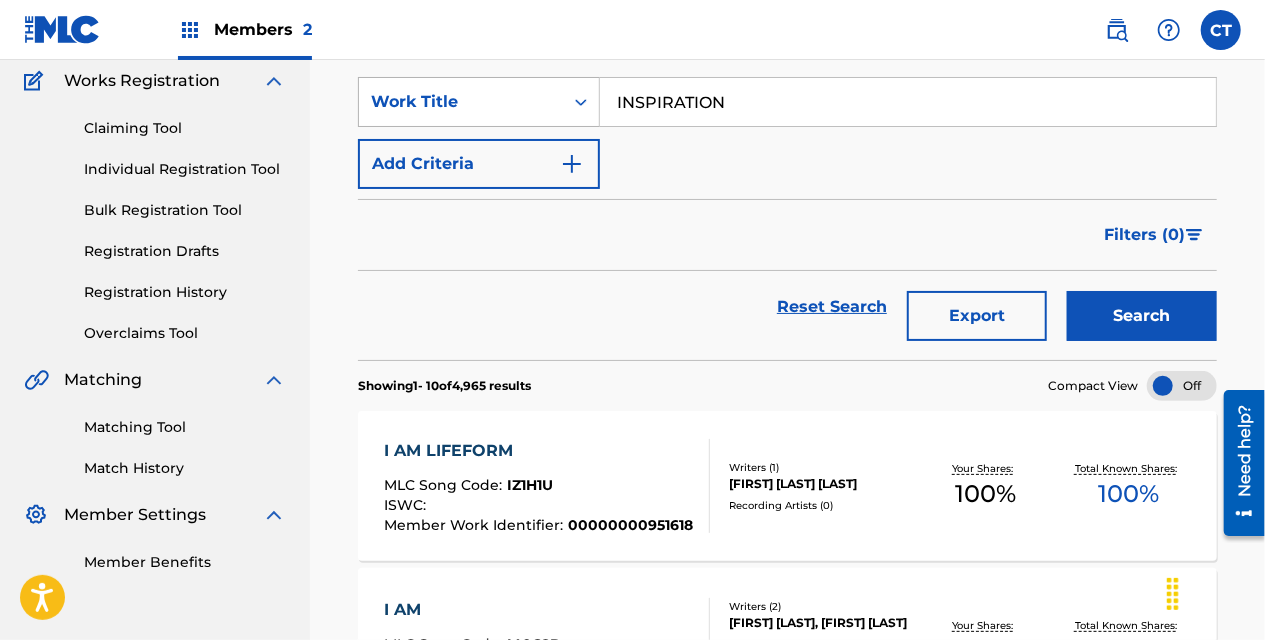 type on "INSPIRATION" 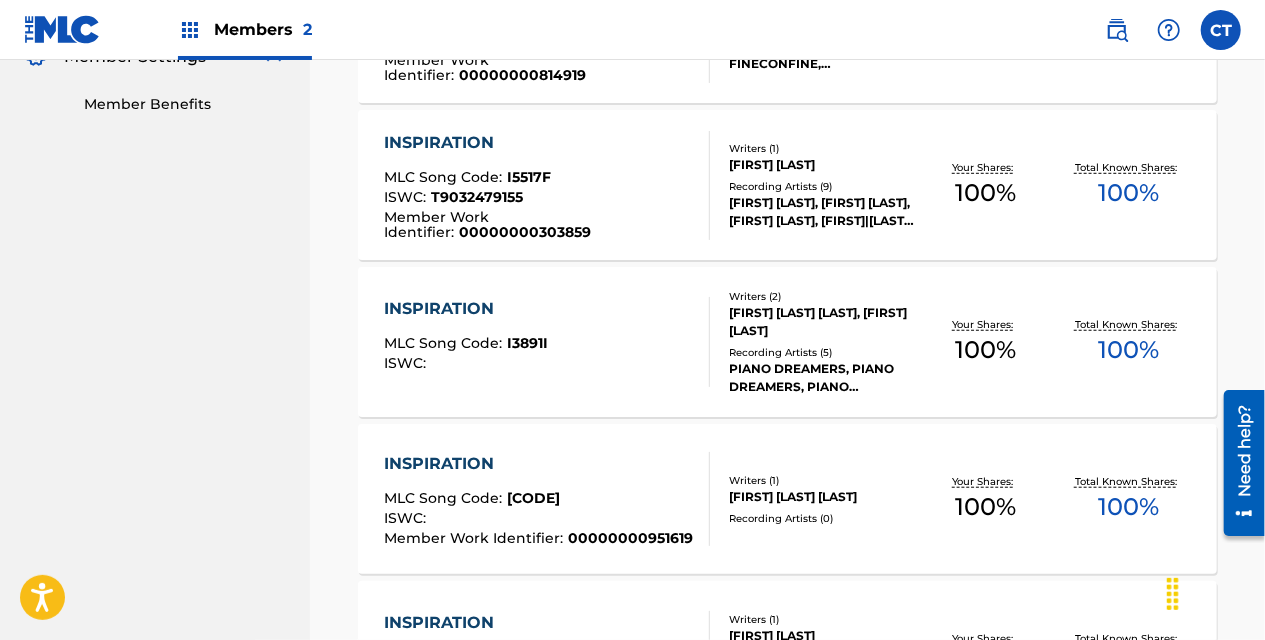 scroll, scrollTop: 625, scrollLeft: 0, axis: vertical 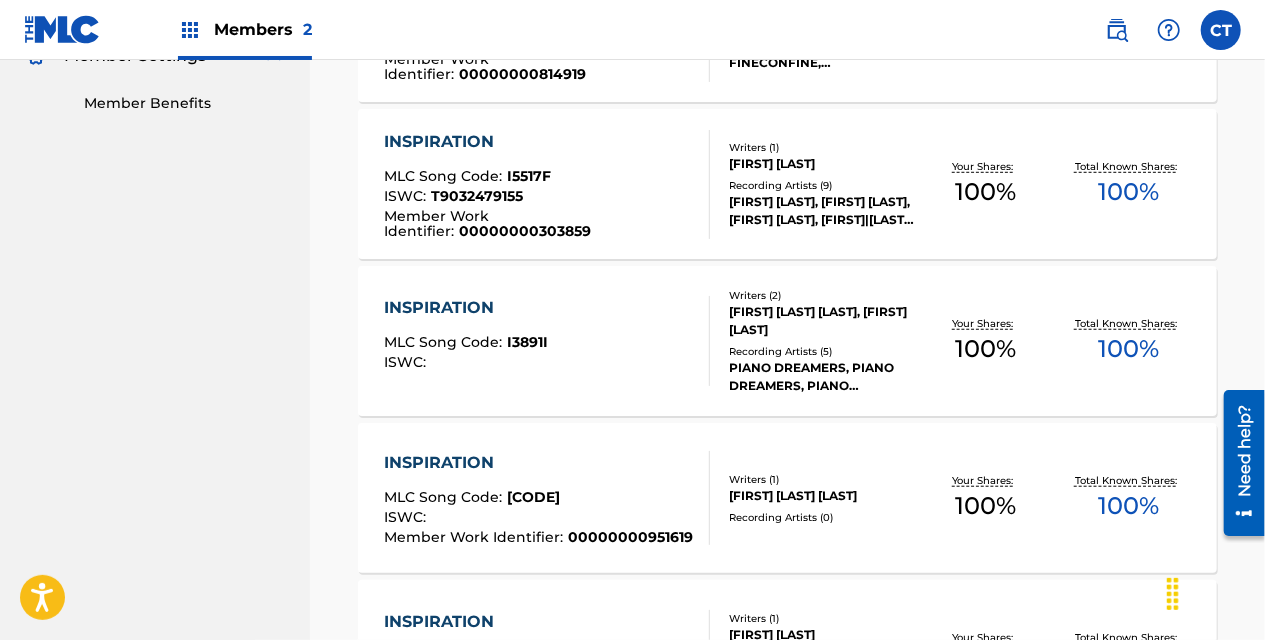 click on "[FIRST] [LAST] [LAST]" at bounding box center (821, 496) 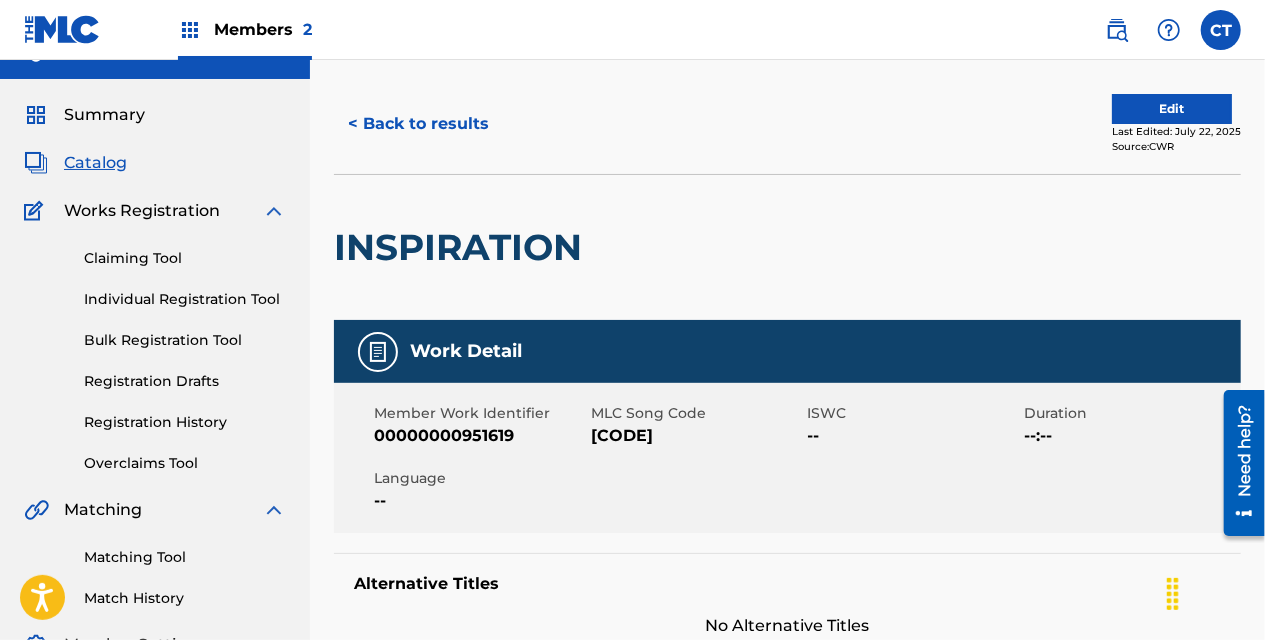 scroll, scrollTop: 35, scrollLeft: 0, axis: vertical 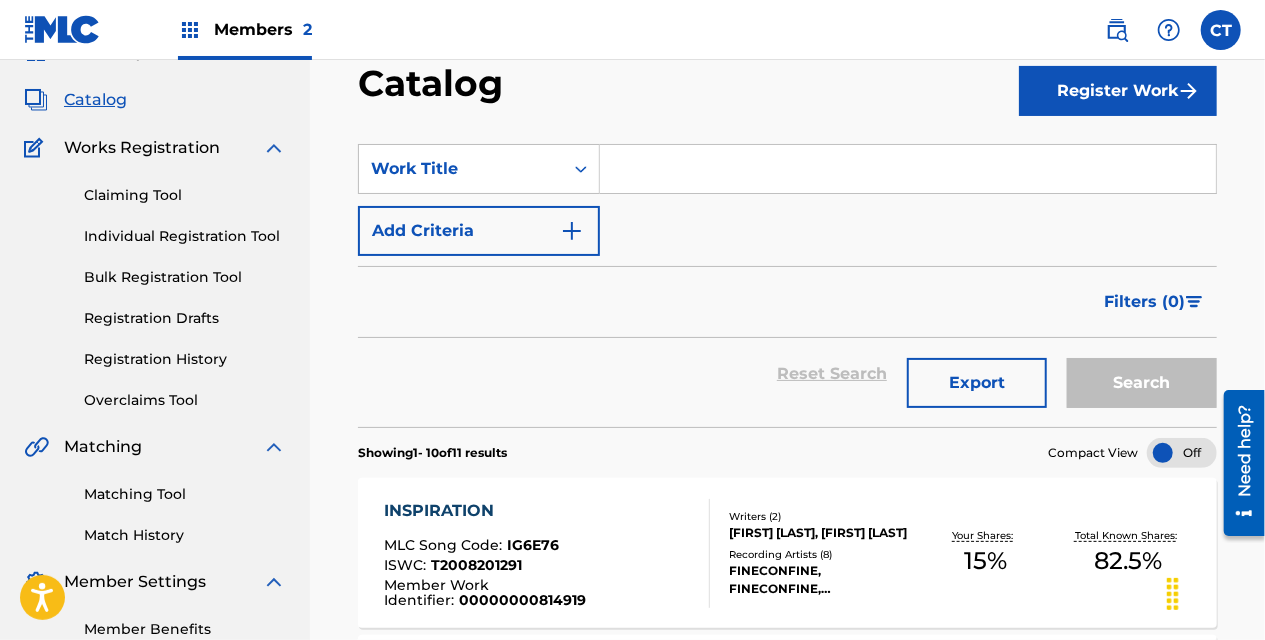 click at bounding box center [908, 169] 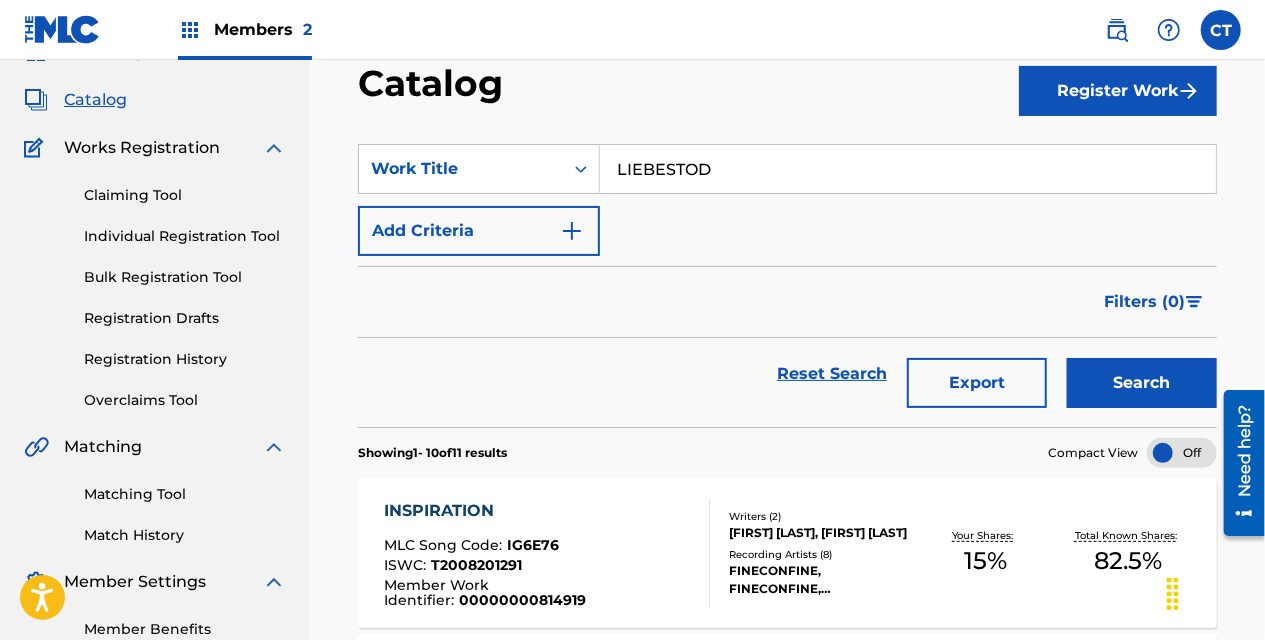 click on "Search" at bounding box center (1142, 383) 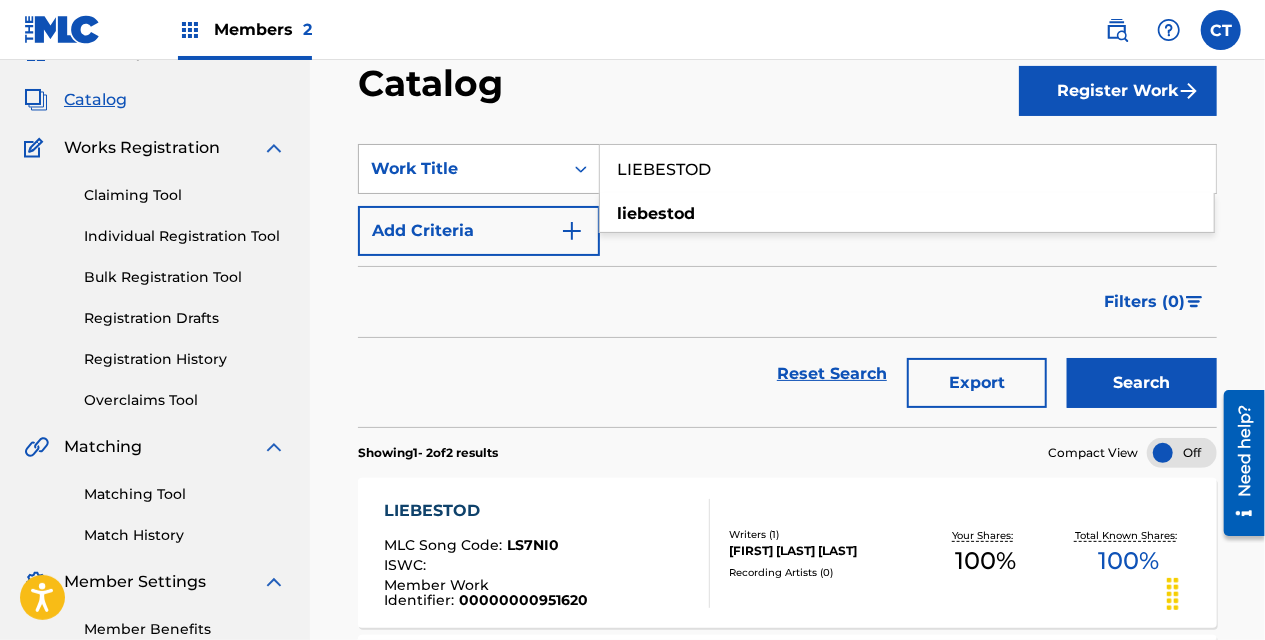 drag, startPoint x: 764, startPoint y: 158, endPoint x: 598, endPoint y: 188, distance: 168.68906 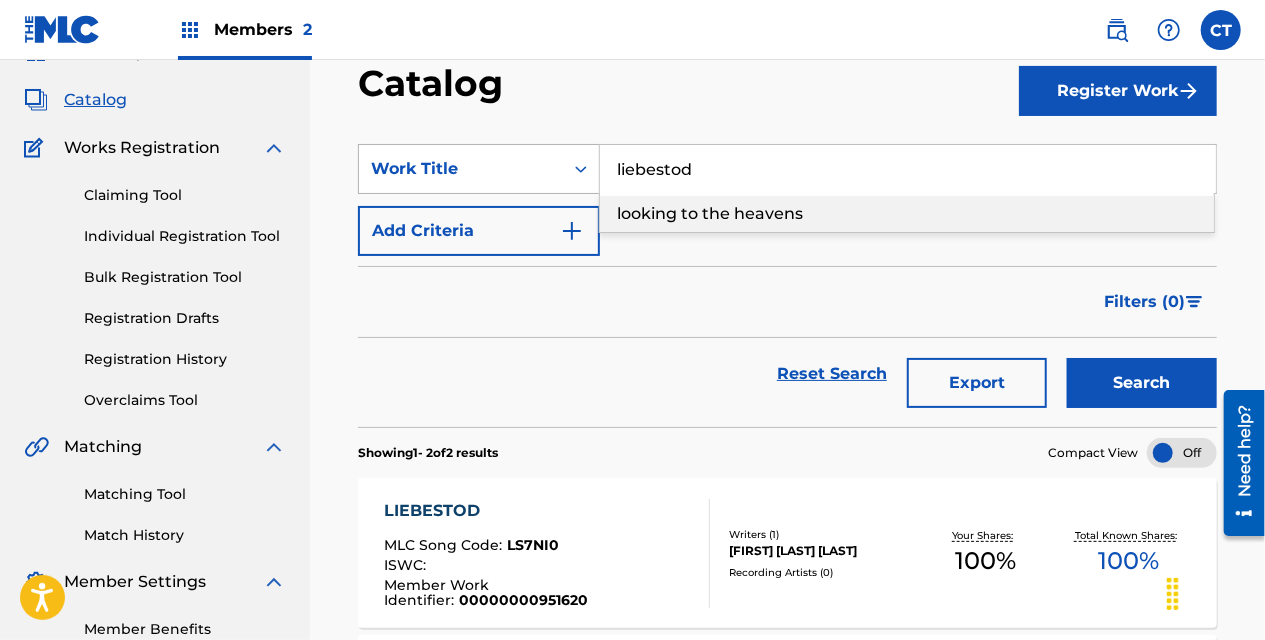 drag, startPoint x: 730, startPoint y: 169, endPoint x: 568, endPoint y: 175, distance: 162.11107 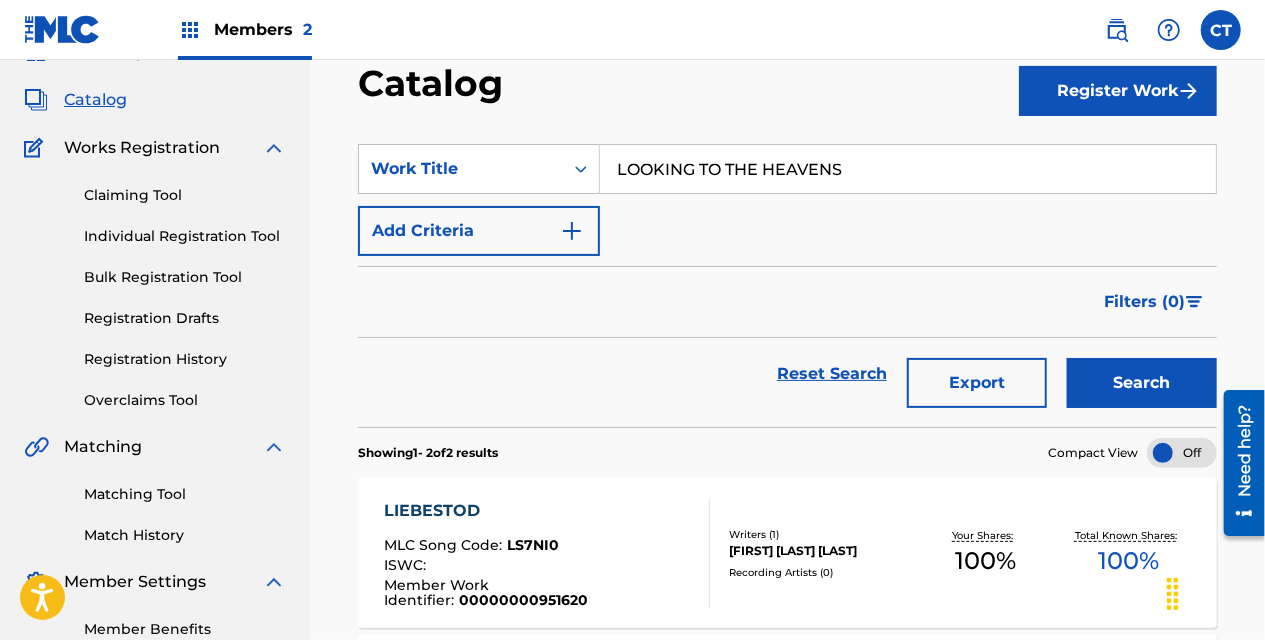 click on "Search" at bounding box center (1142, 383) 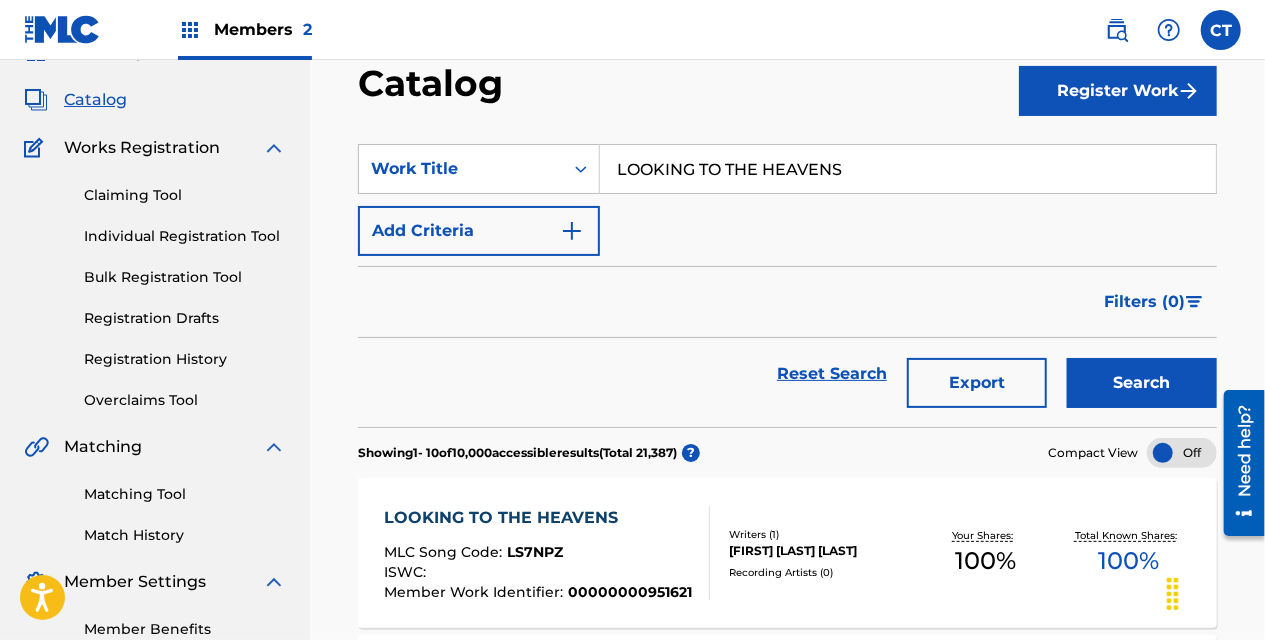 drag, startPoint x: 880, startPoint y: 155, endPoint x: 488, endPoint y: 202, distance: 394.80756 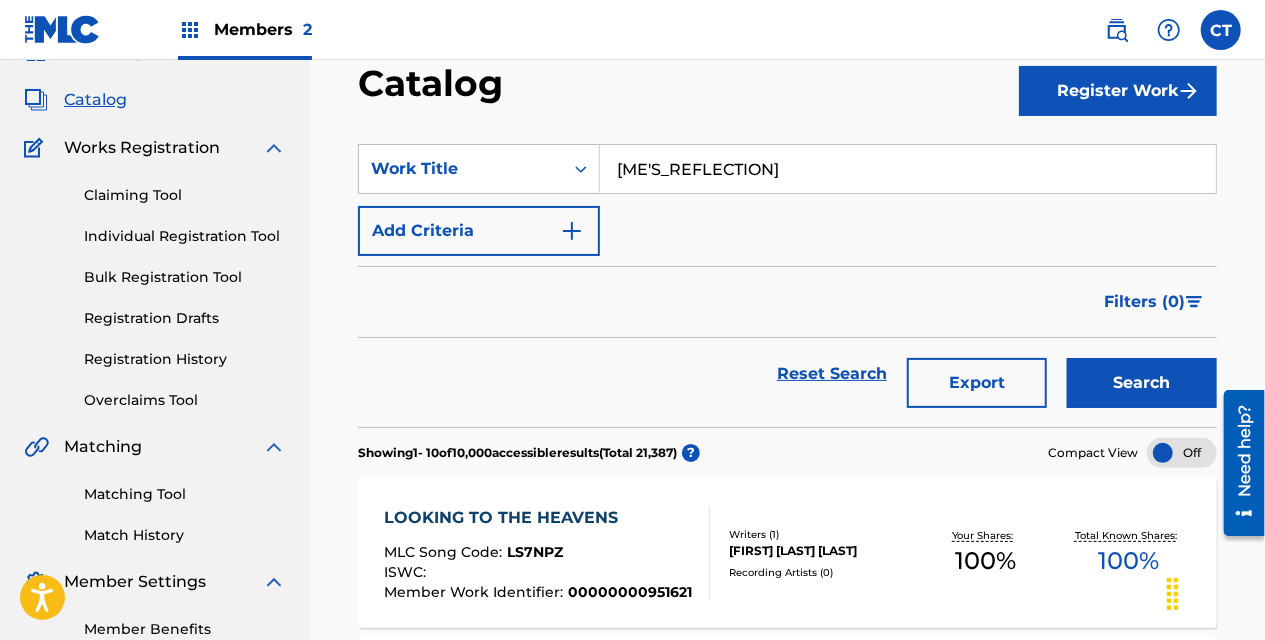 click on "Search" at bounding box center [1142, 383] 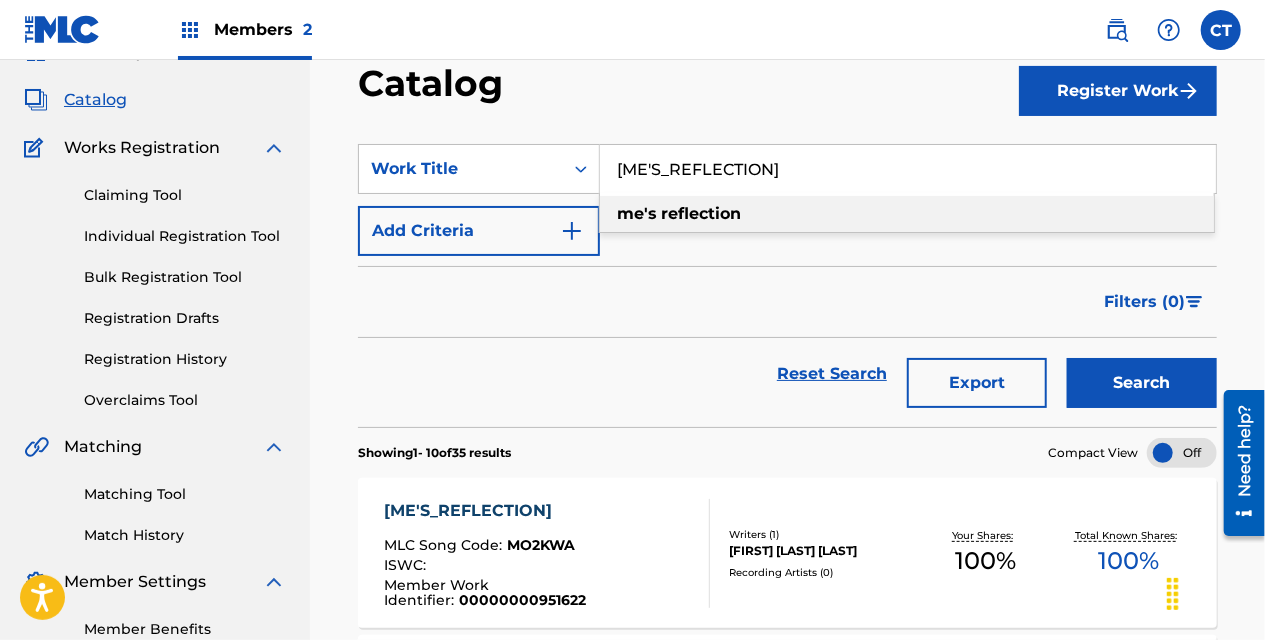 drag, startPoint x: 777, startPoint y: 171, endPoint x: 506, endPoint y: 195, distance: 272.06067 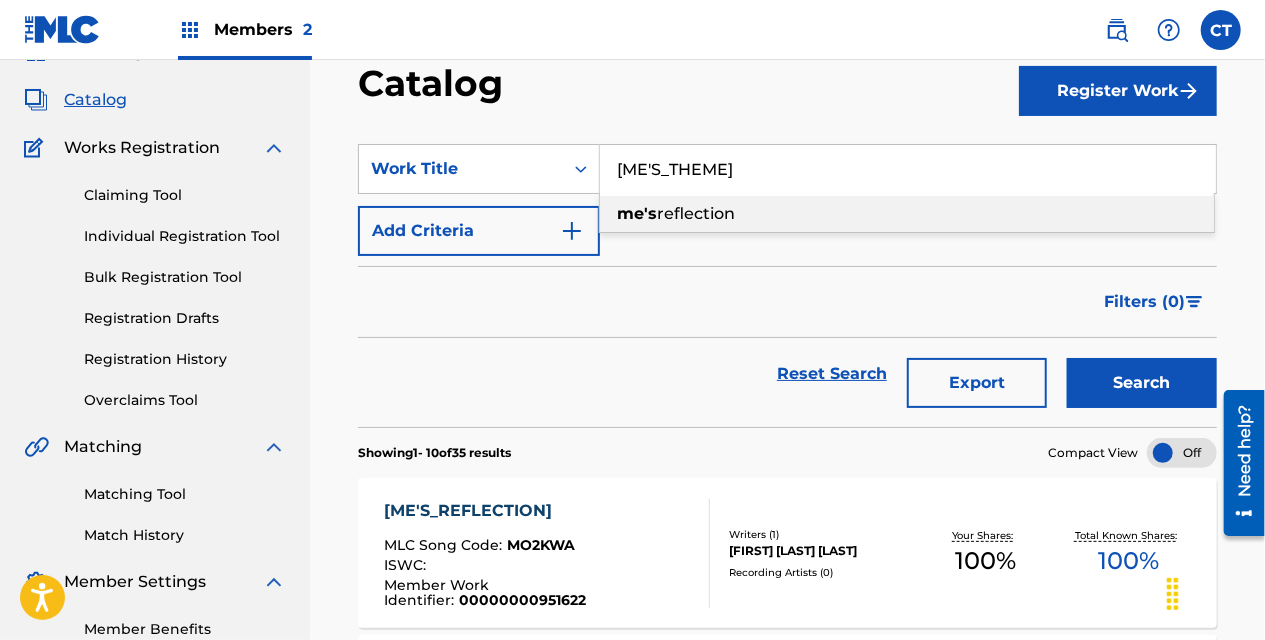 click on "Search" at bounding box center (1142, 383) 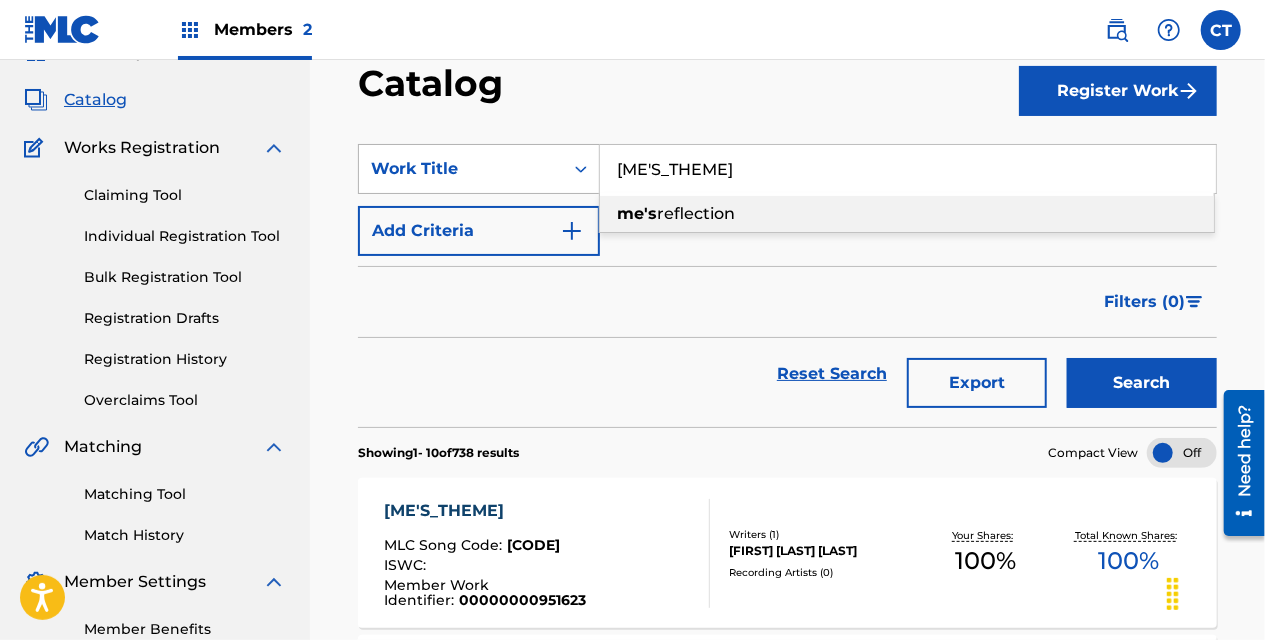 drag, startPoint x: 648, startPoint y: 148, endPoint x: 538, endPoint y: 150, distance: 110.01818 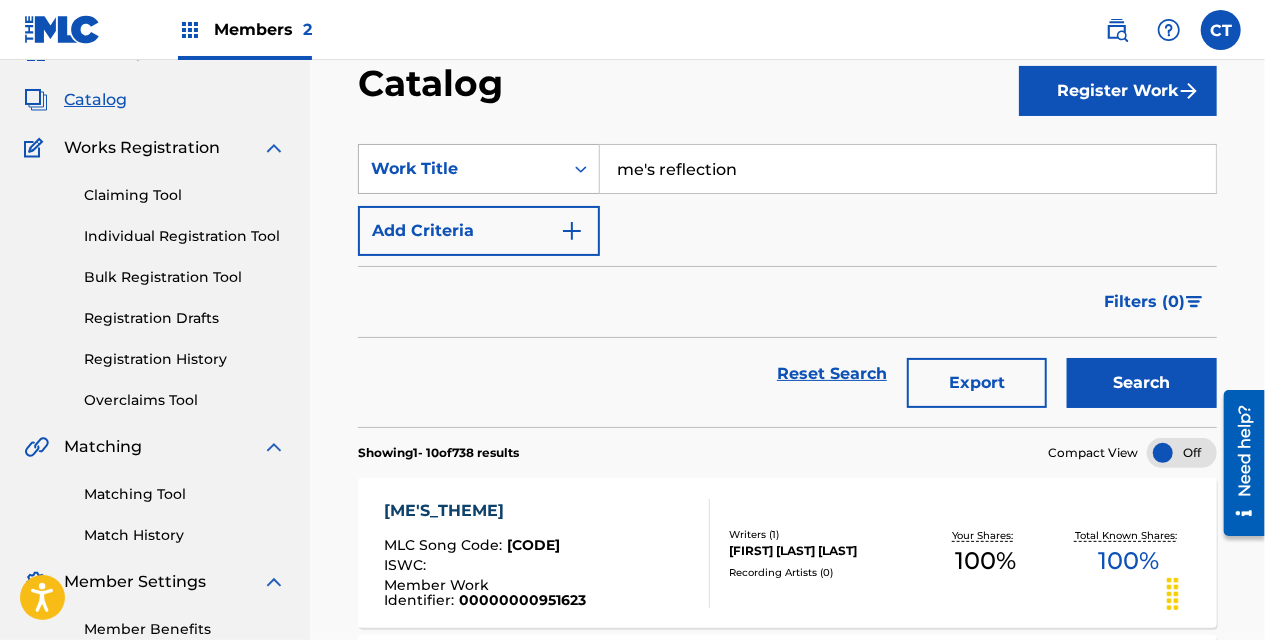 drag, startPoint x: 654, startPoint y: 186, endPoint x: 500, endPoint y: 183, distance: 154.02922 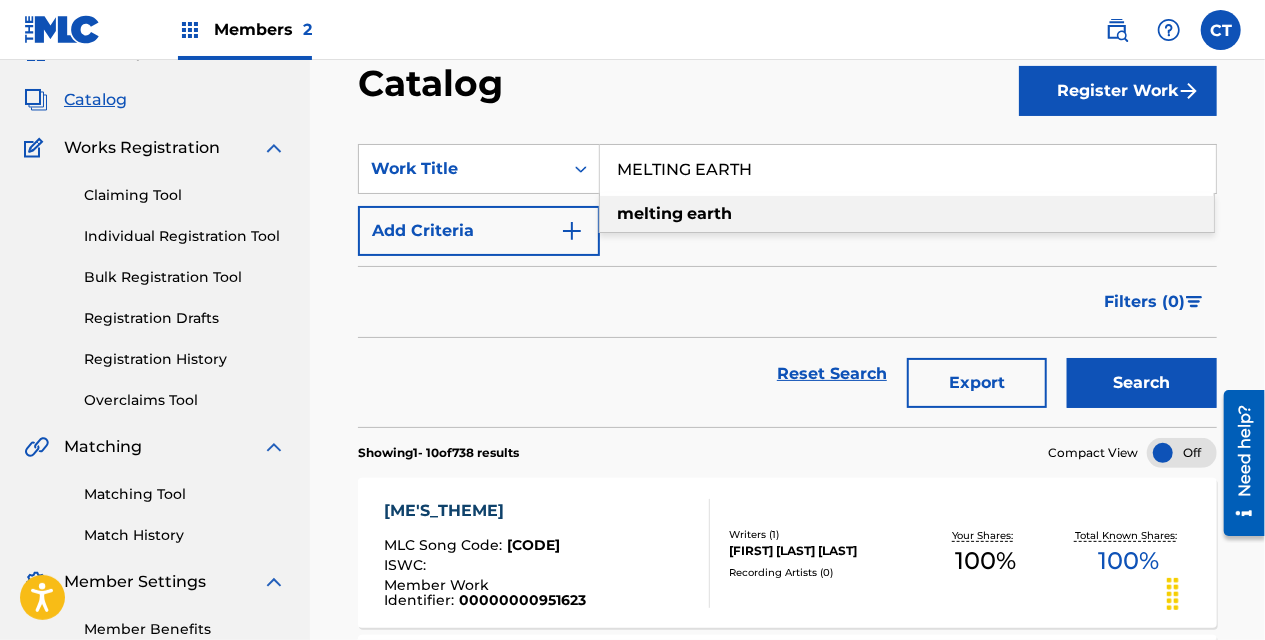 click on "Search" at bounding box center (1142, 383) 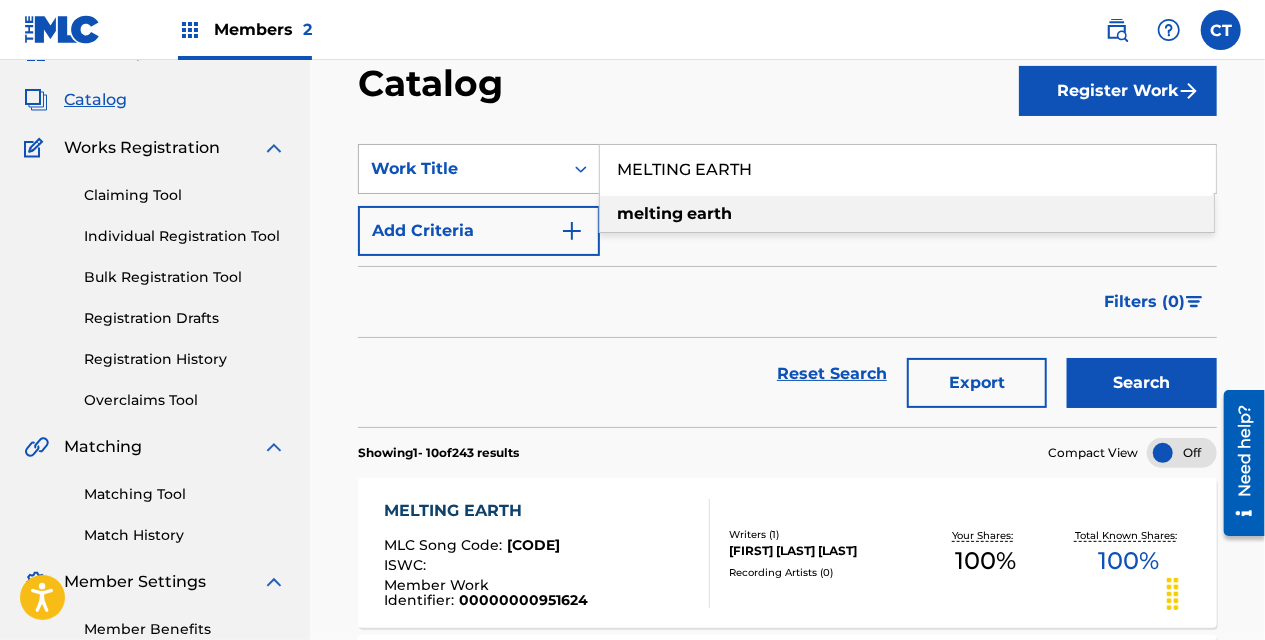 drag, startPoint x: 878, startPoint y: 150, endPoint x: 594, endPoint y: 174, distance: 285.01227 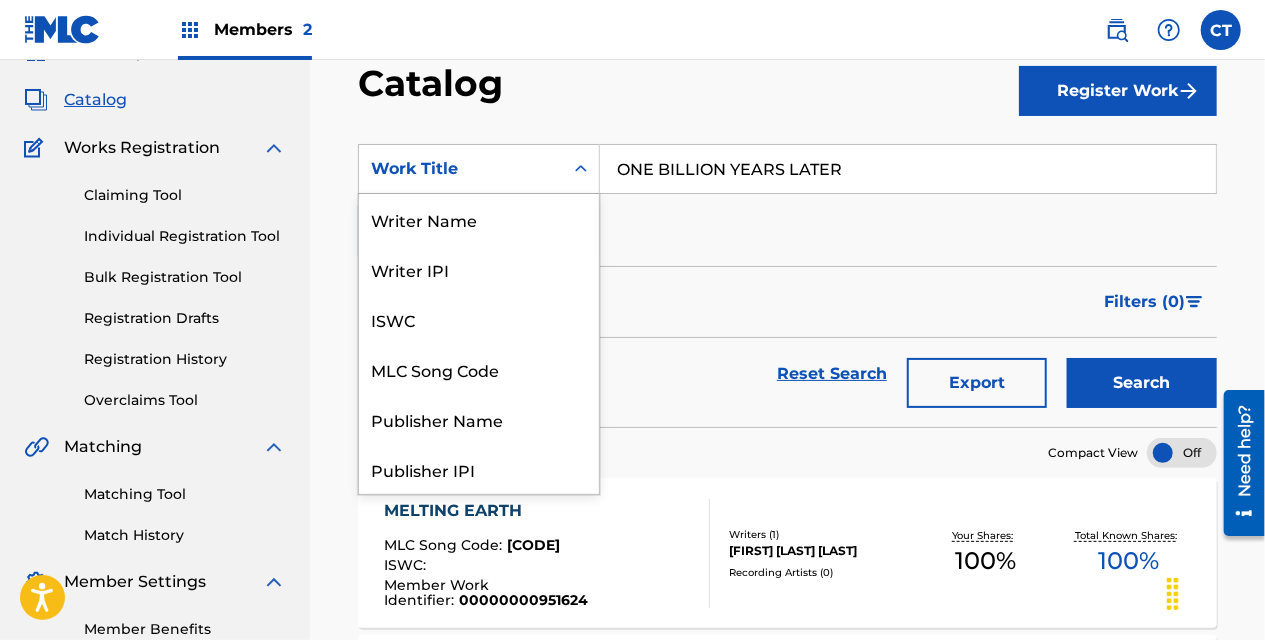 scroll, scrollTop: 300, scrollLeft: 0, axis: vertical 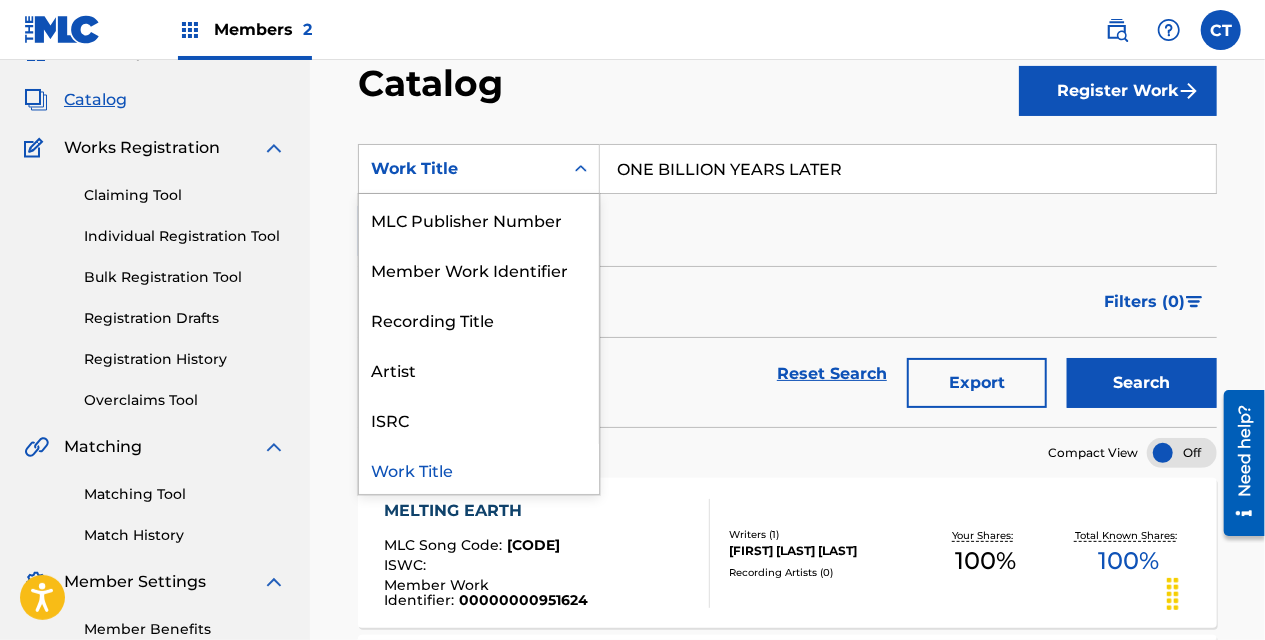 click on "Search" at bounding box center (1142, 383) 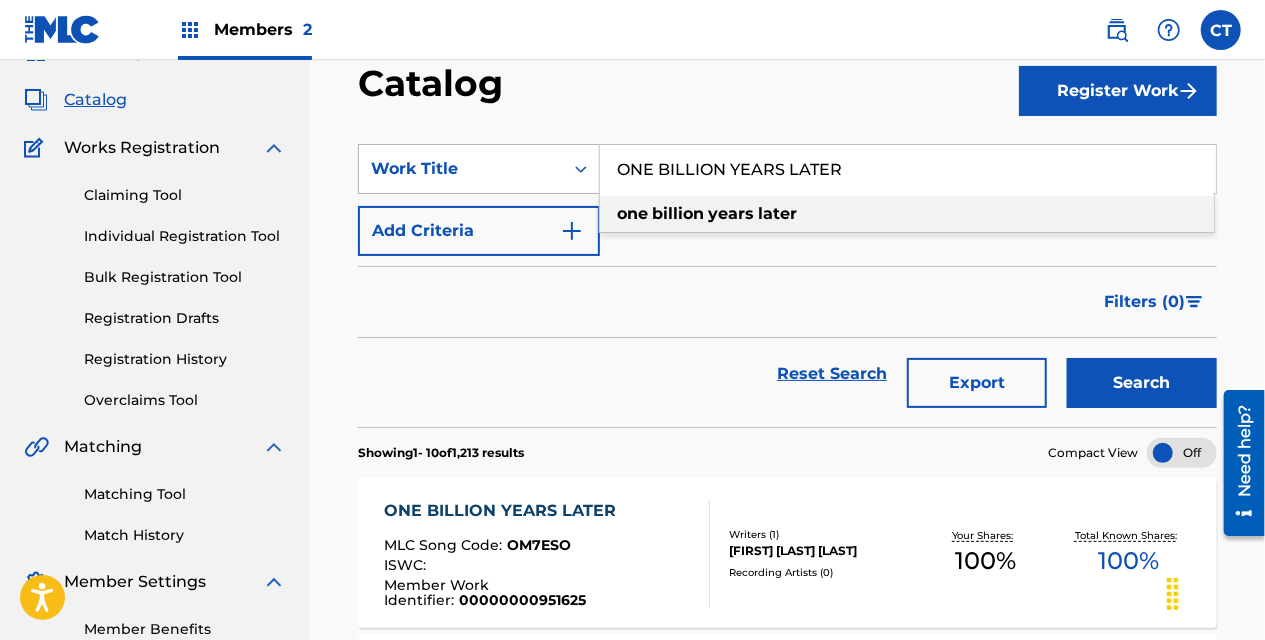 drag, startPoint x: 864, startPoint y: 179, endPoint x: 536, endPoint y: 174, distance: 328.03812 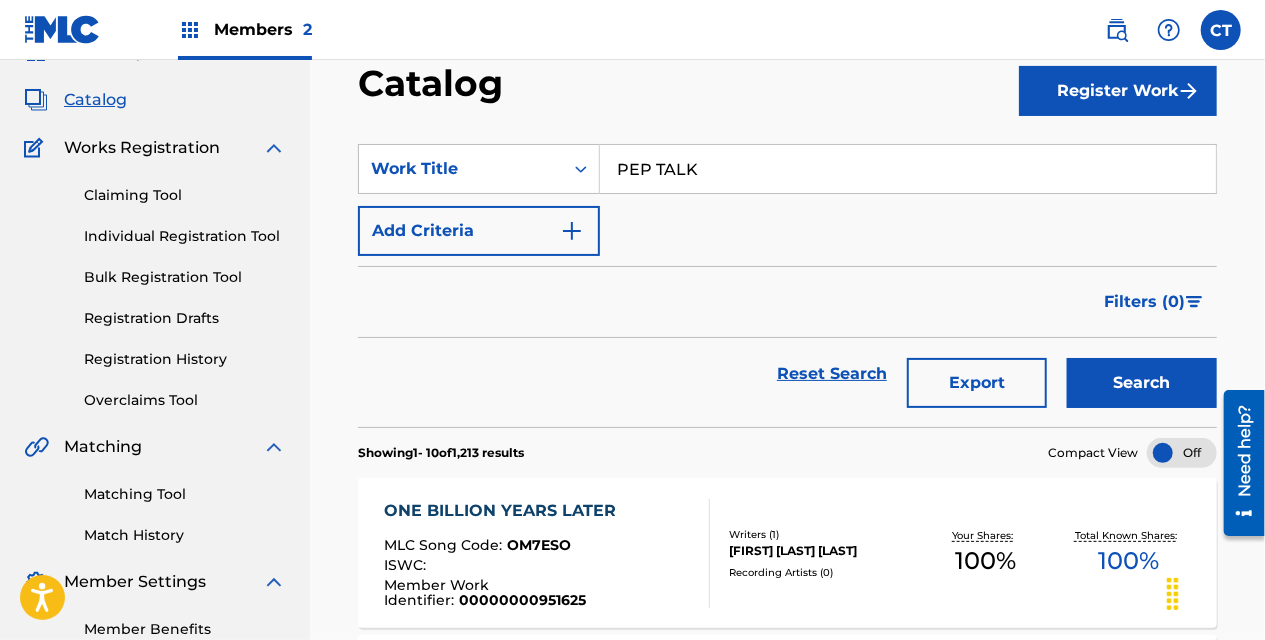 click on "Search" at bounding box center (1142, 383) 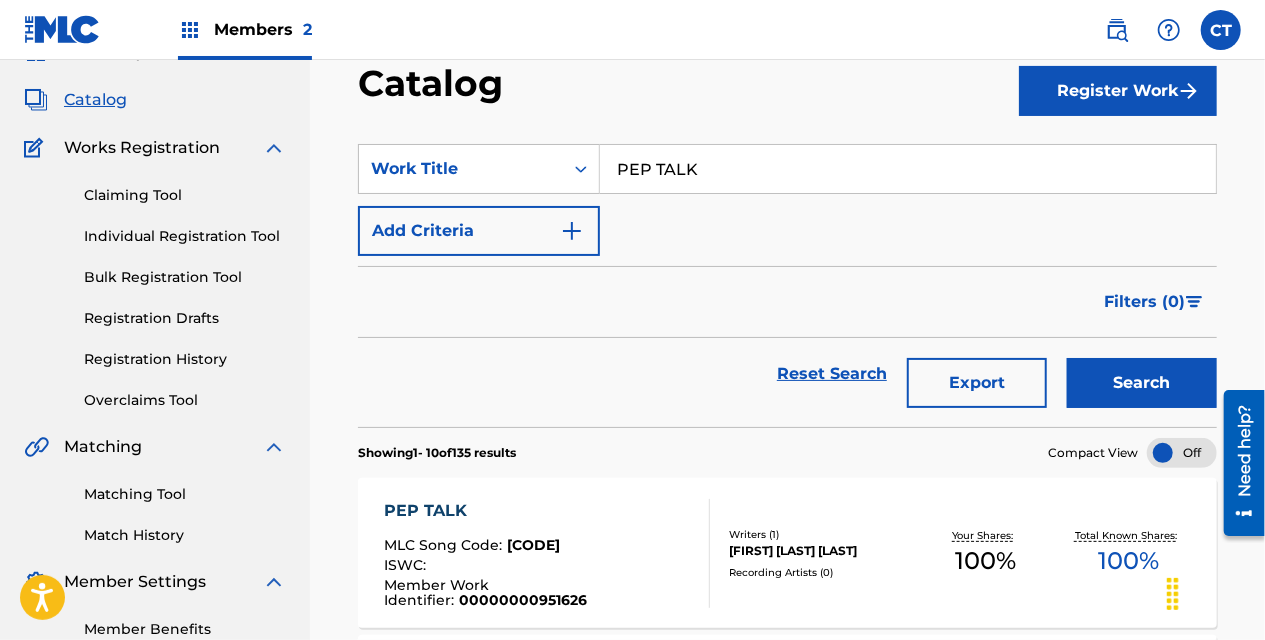 drag, startPoint x: 710, startPoint y: 155, endPoint x: 412, endPoint y: 133, distance: 298.81097 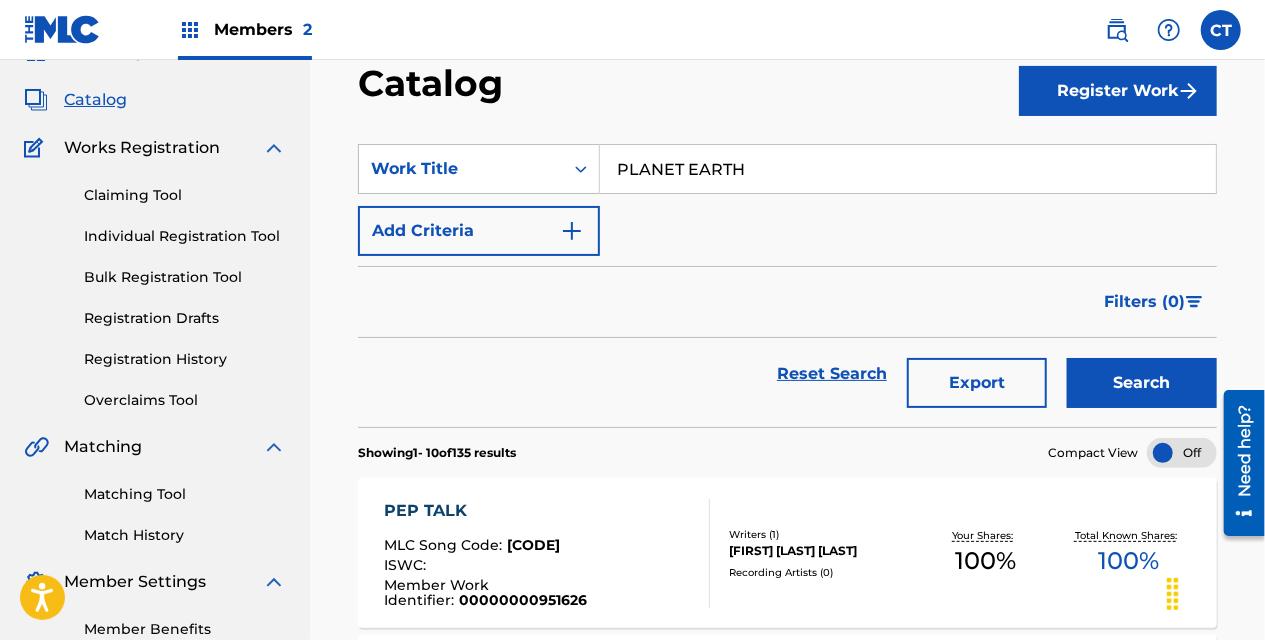 click on "Search" at bounding box center (1142, 383) 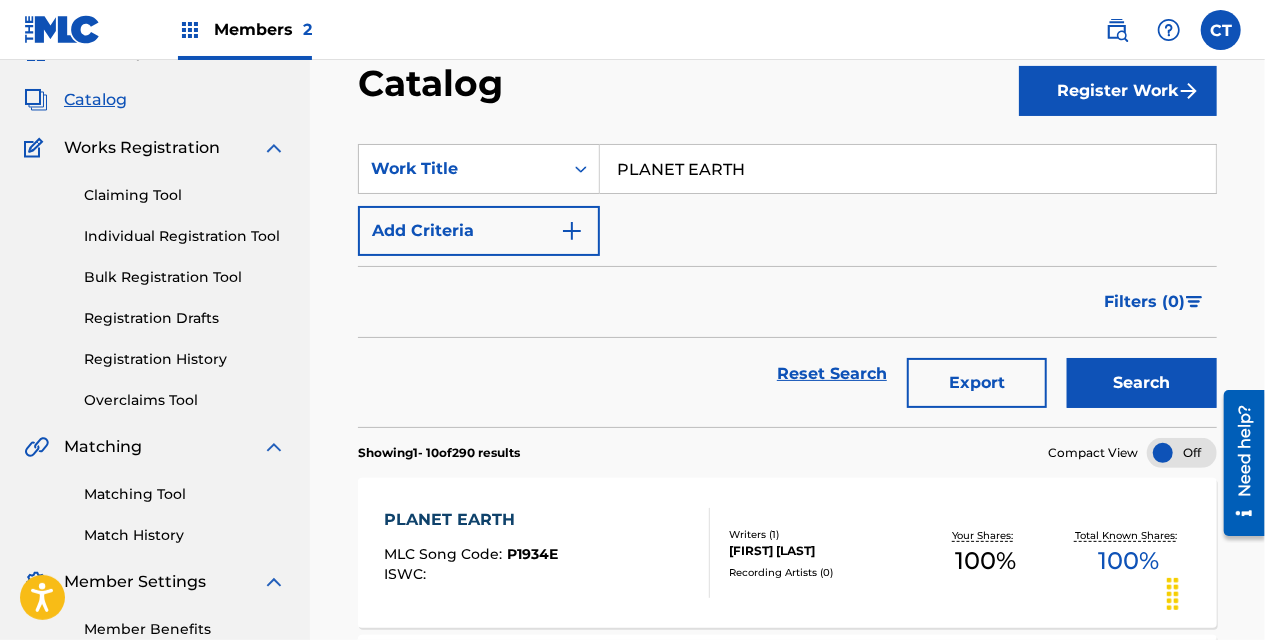 drag, startPoint x: 732, startPoint y: 150, endPoint x: 767, endPoint y: 163, distance: 37.336308 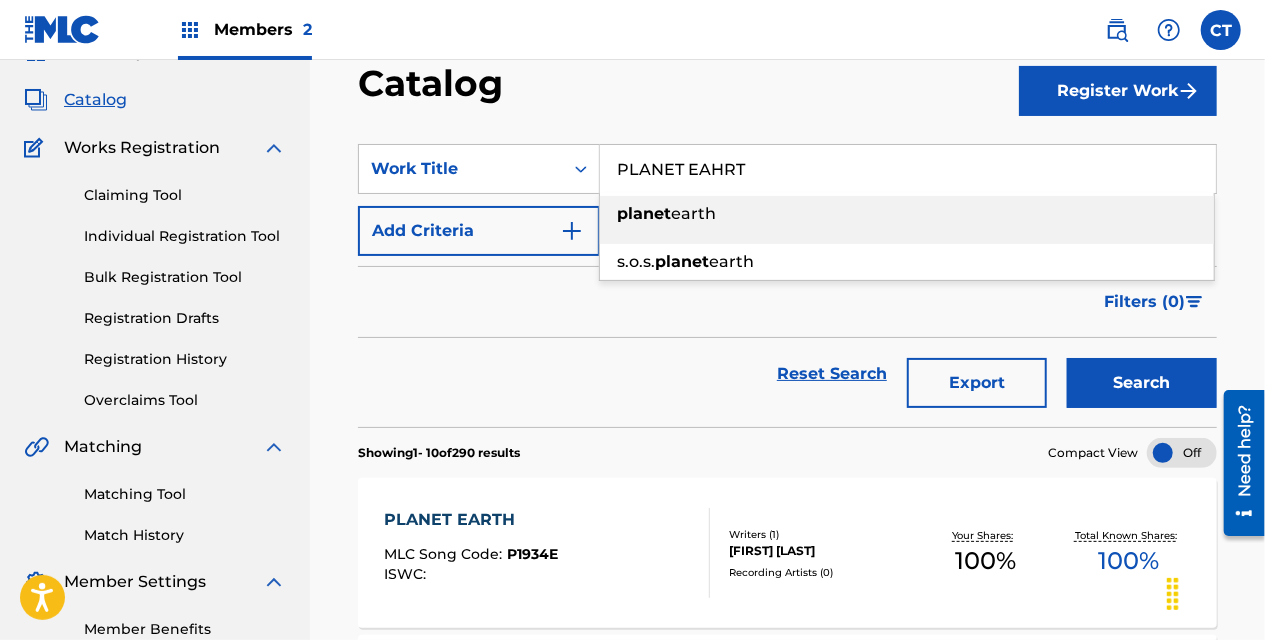 click on "PLANET EAHRT" at bounding box center [908, 169] 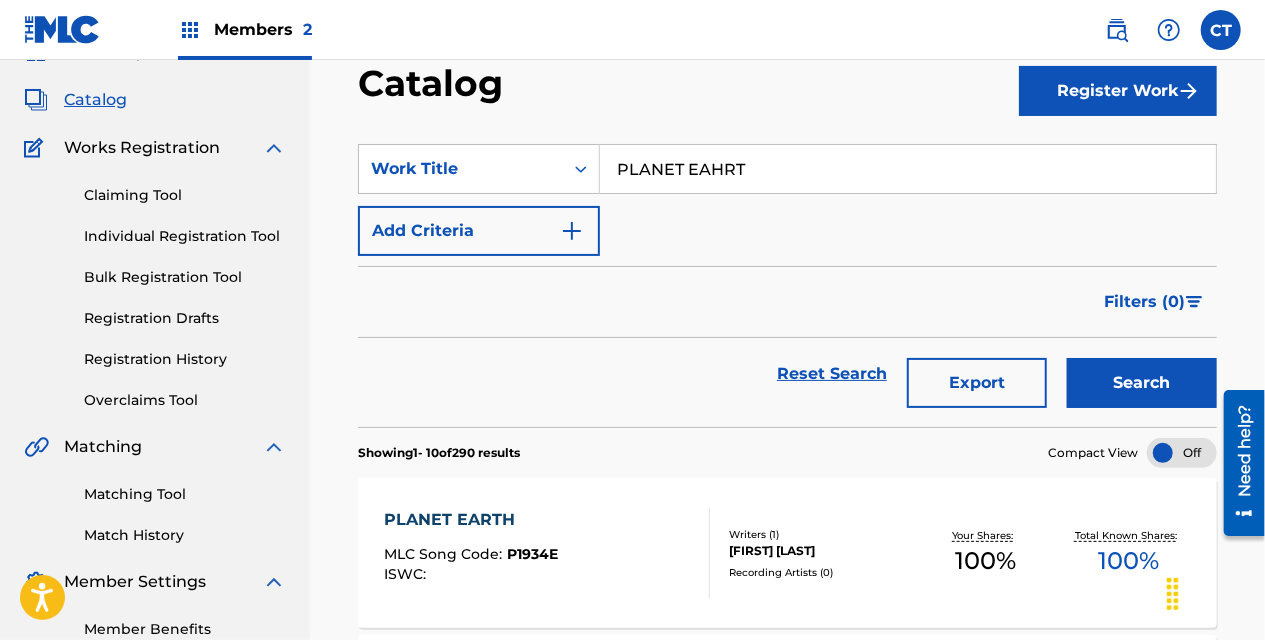 click on "PLANET EAHRT" at bounding box center [908, 169] 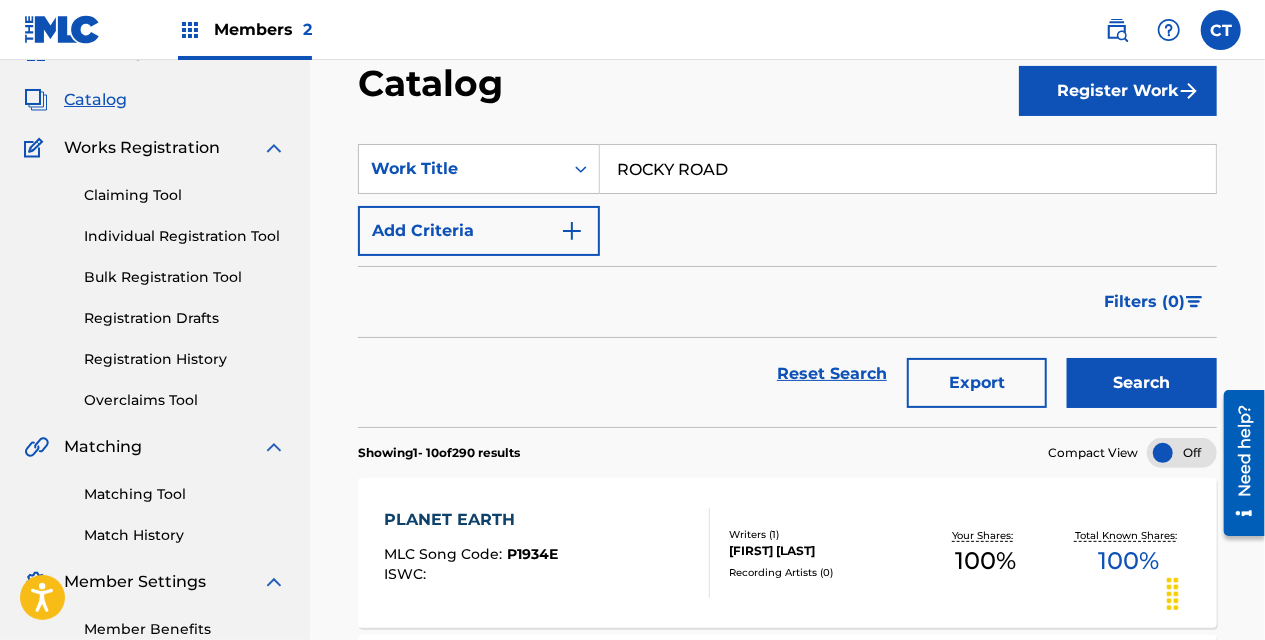 click on "Search" at bounding box center [1142, 383] 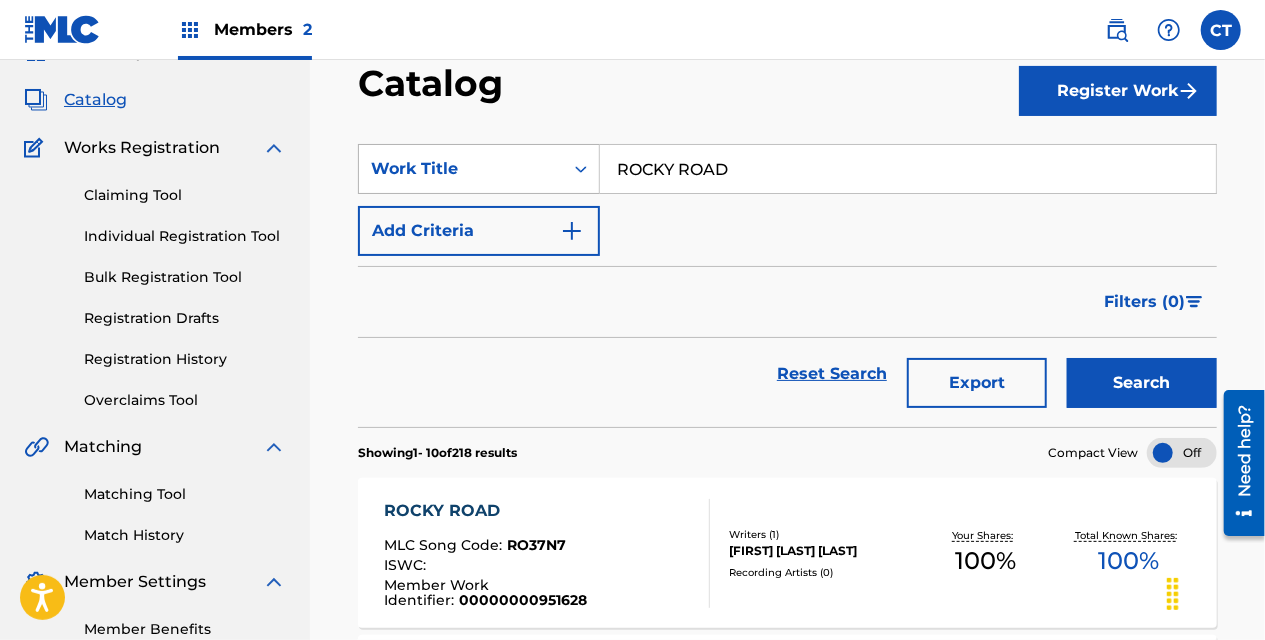 drag, startPoint x: 778, startPoint y: 162, endPoint x: 542, endPoint y: 182, distance: 236.84595 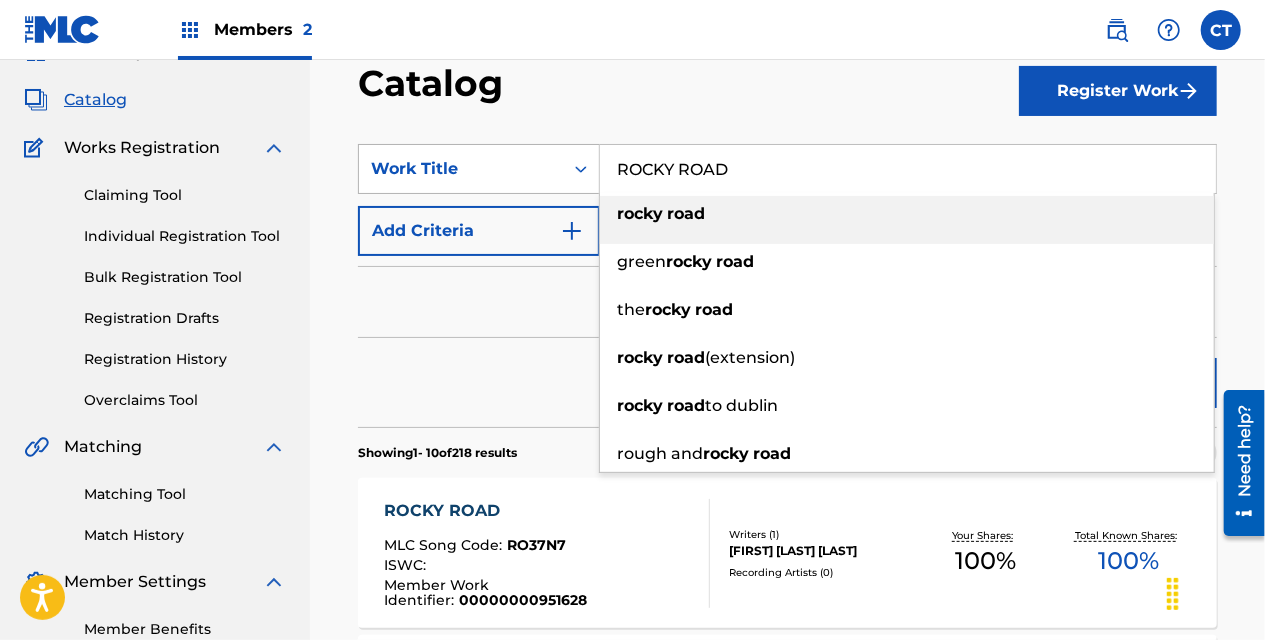 paste on "YOU DO YOU/REAL LIFE AVATARS" 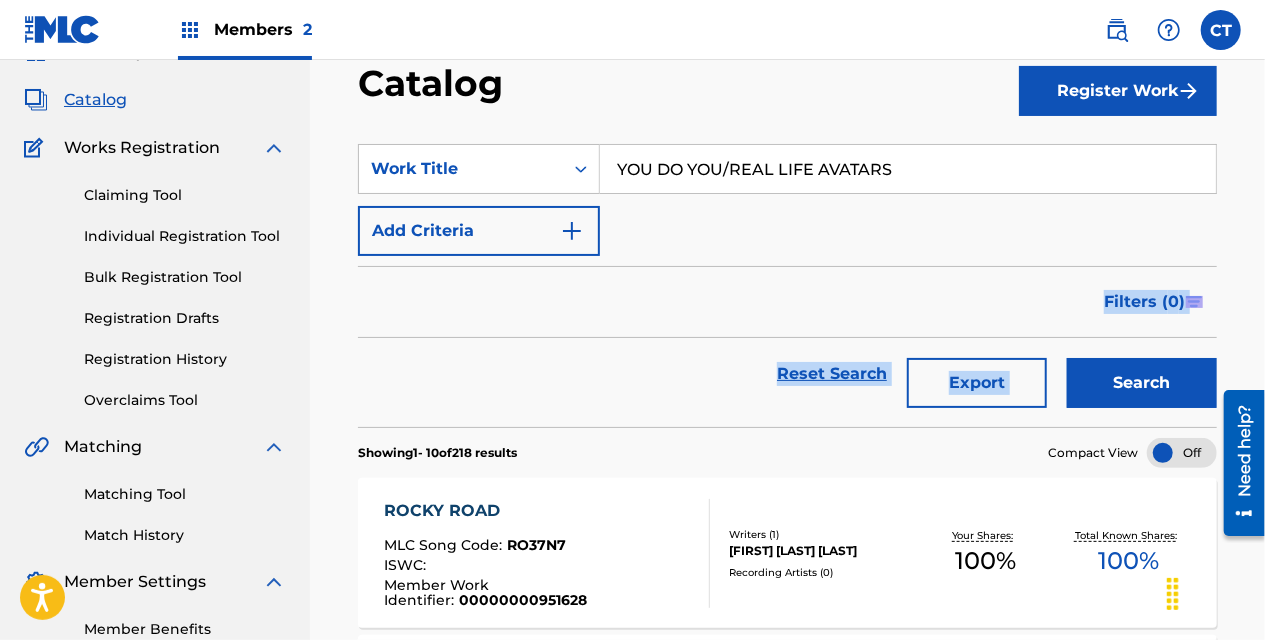 click on "Search" at bounding box center [1142, 383] 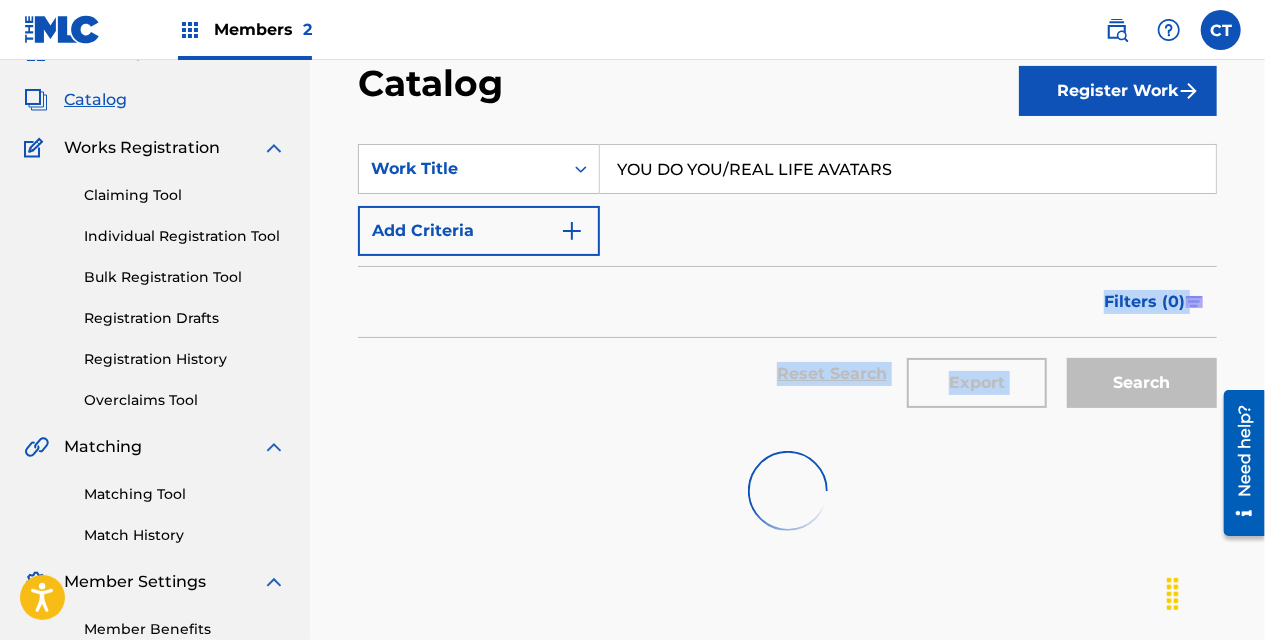 click on "Filters ( 0 )" at bounding box center (787, 302) 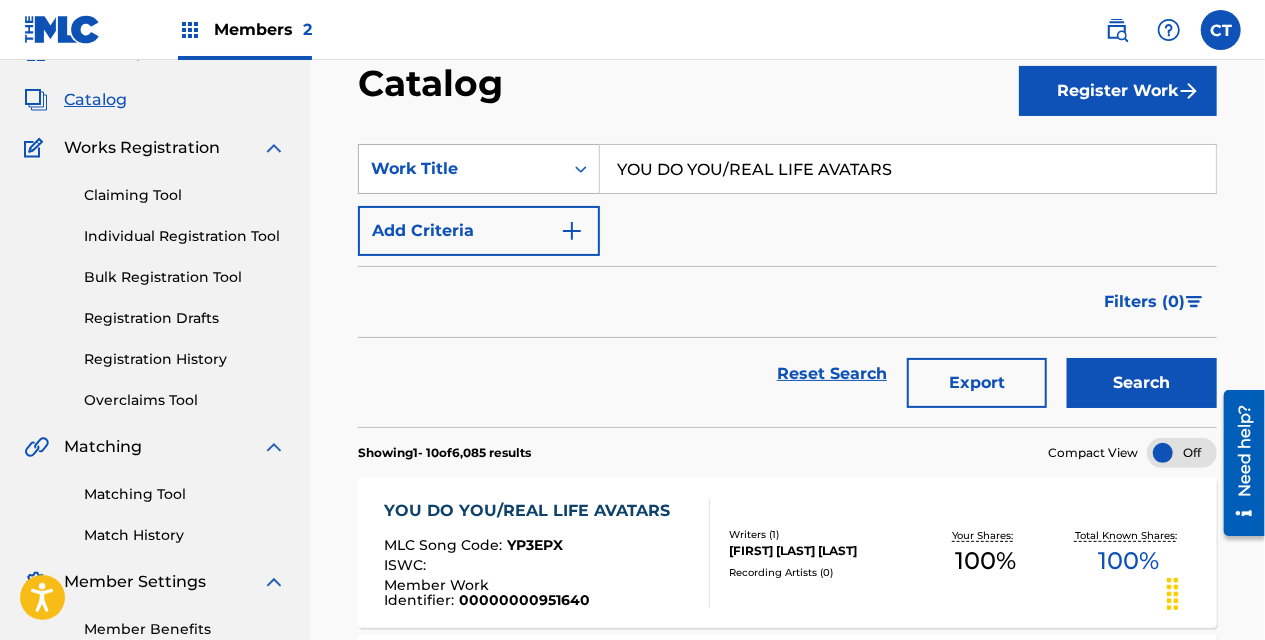 drag, startPoint x: 920, startPoint y: 166, endPoint x: 599, endPoint y: 156, distance: 321.15573 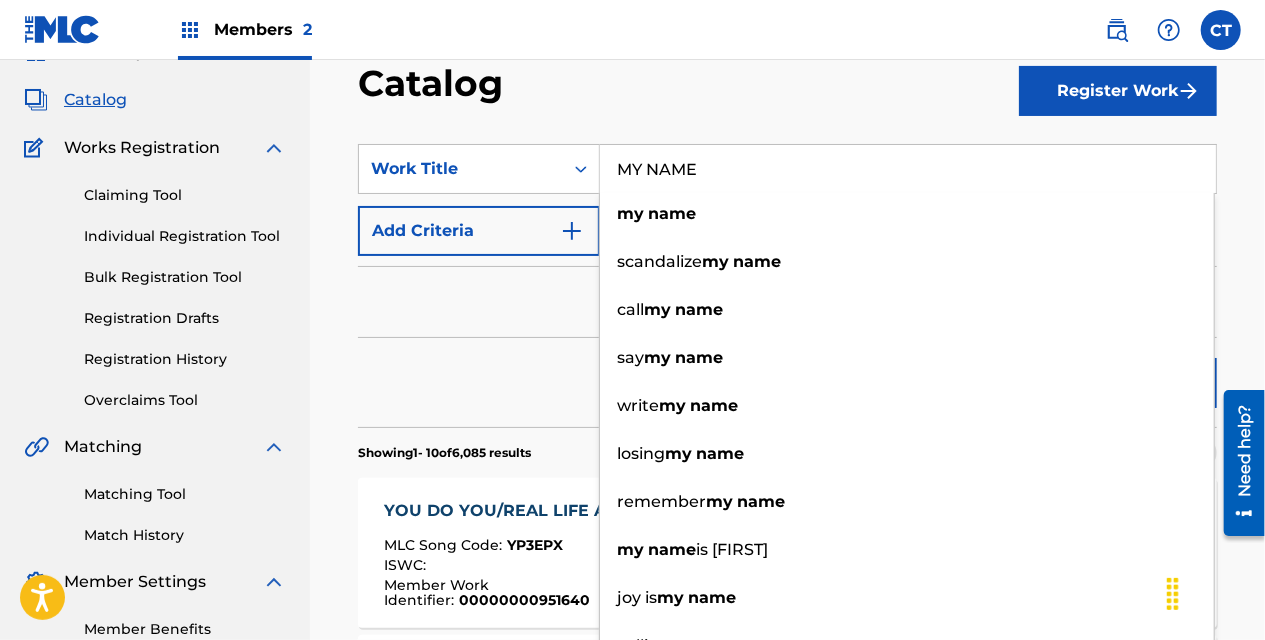 type on "MY NAME" 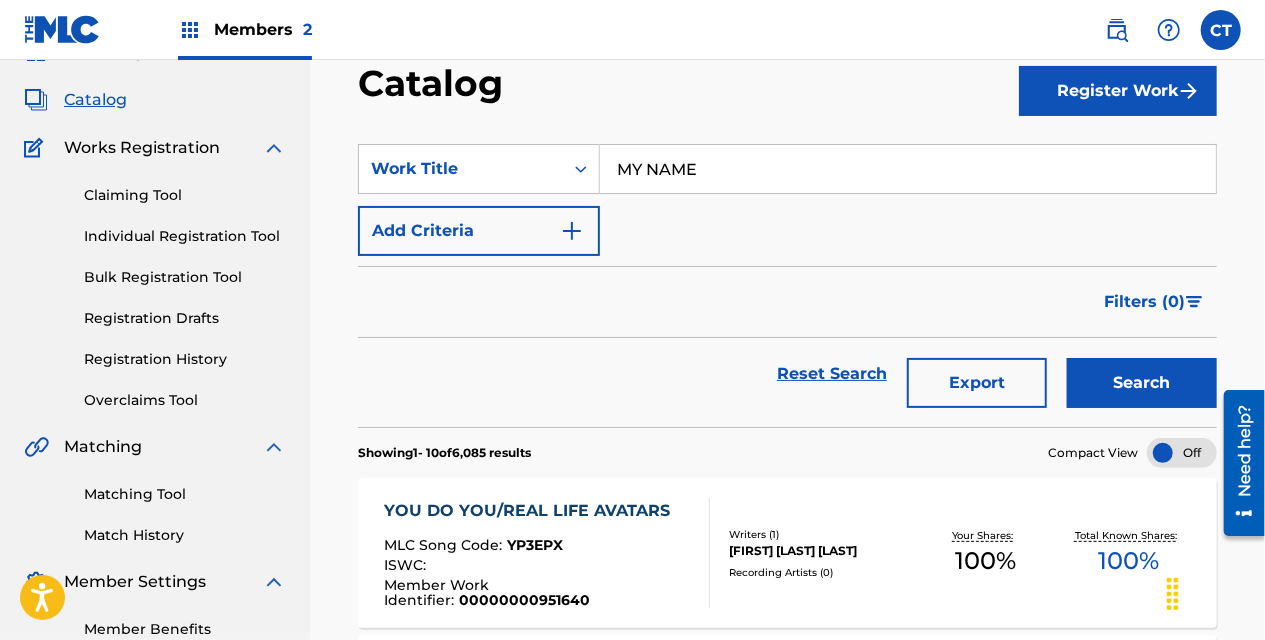 click on "Search" at bounding box center (1142, 383) 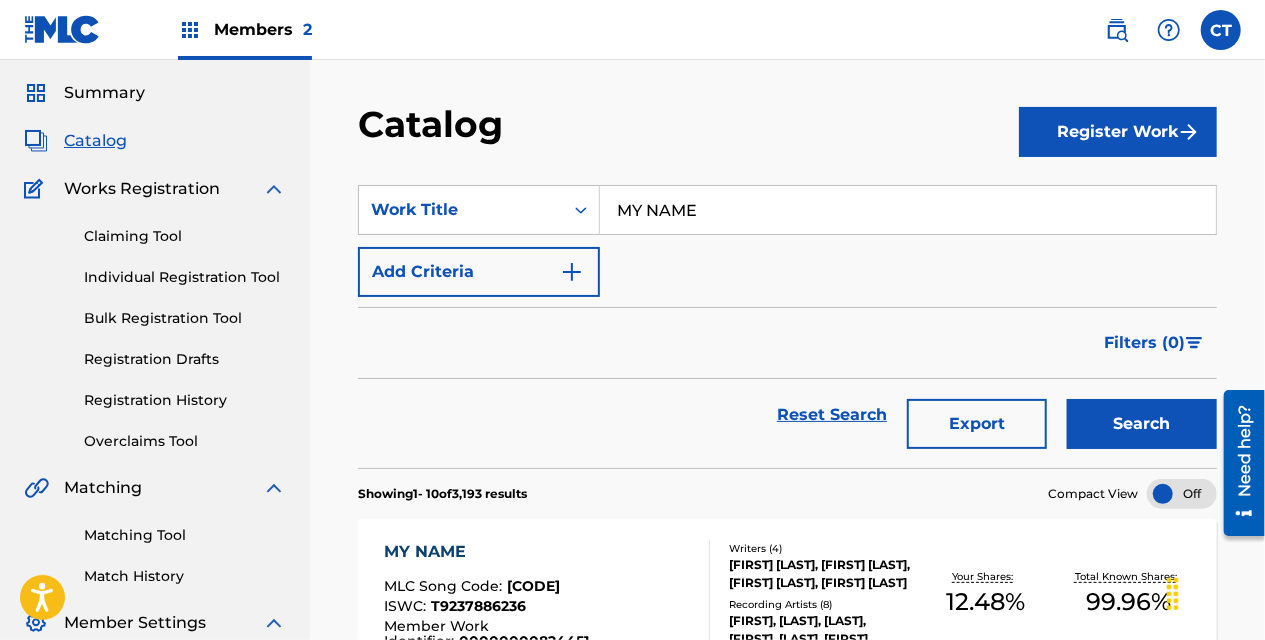scroll, scrollTop: 33, scrollLeft: 0, axis: vertical 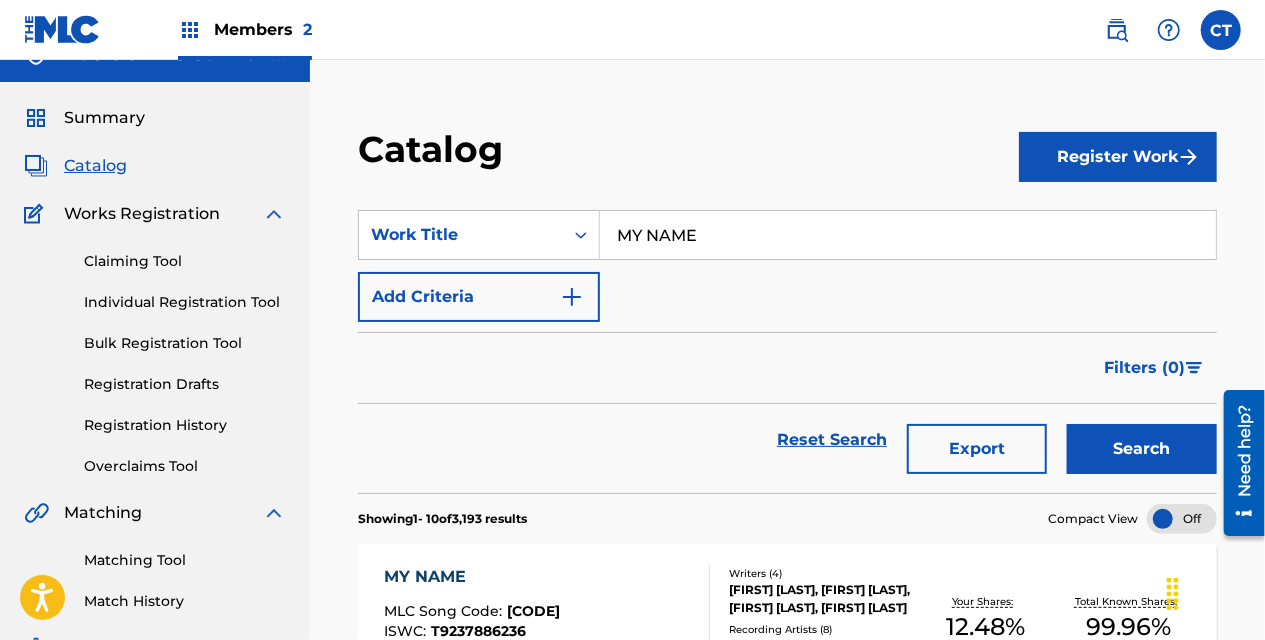 click on "Add Criteria" at bounding box center [479, 297] 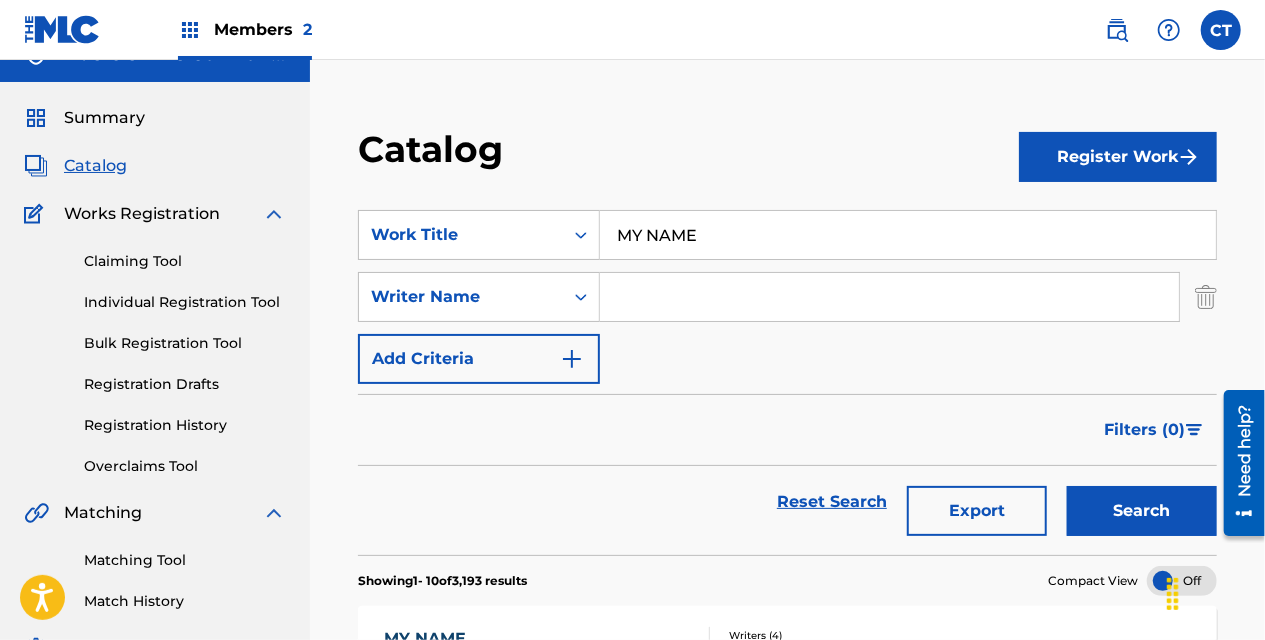 click on "SearchWithCriteria064152ce-5008-4b80-bbad-eb2c23c581a8 Work Title MY NAME SearchWithCriteria4ba319b9-c2c9-4b7b-aa49-46ebb8f1c2ae Writer Name Add Criteria" at bounding box center (787, 297) 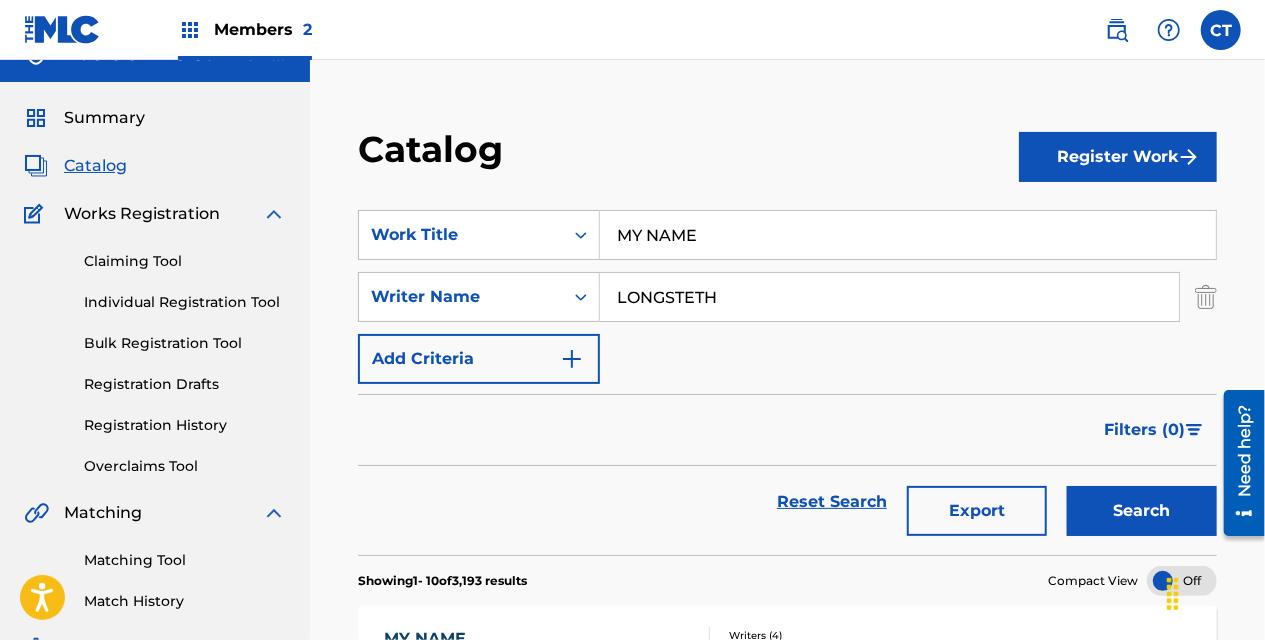 click on "Search" at bounding box center [1142, 511] 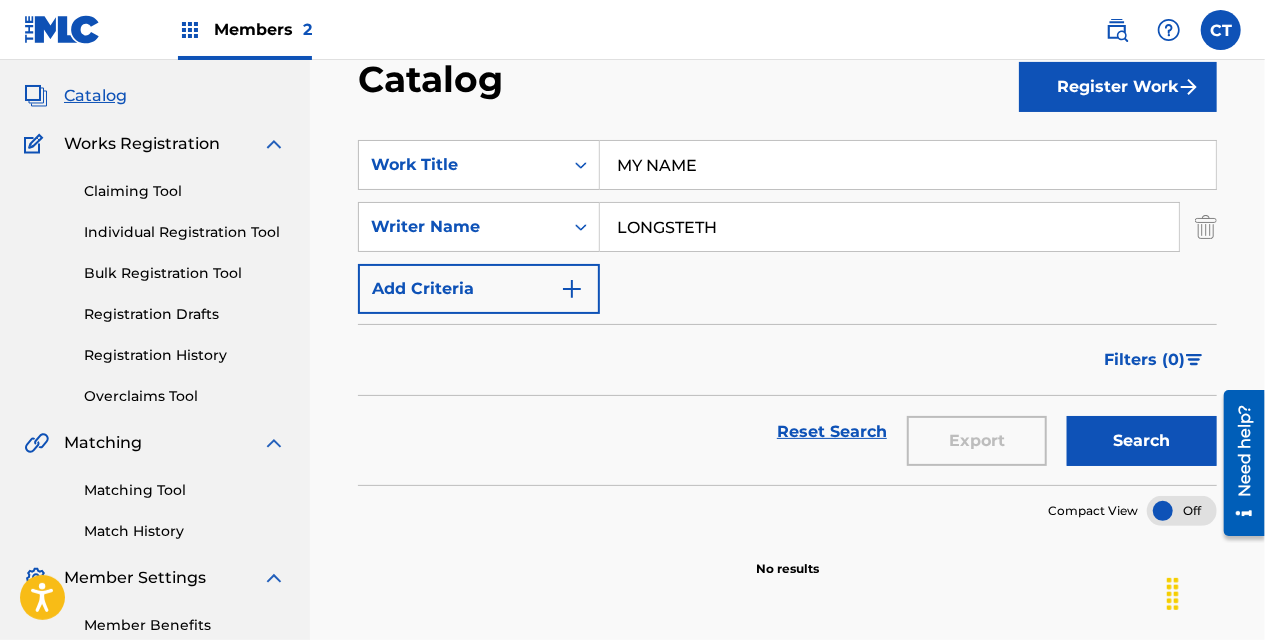 scroll, scrollTop: 104, scrollLeft: 0, axis: vertical 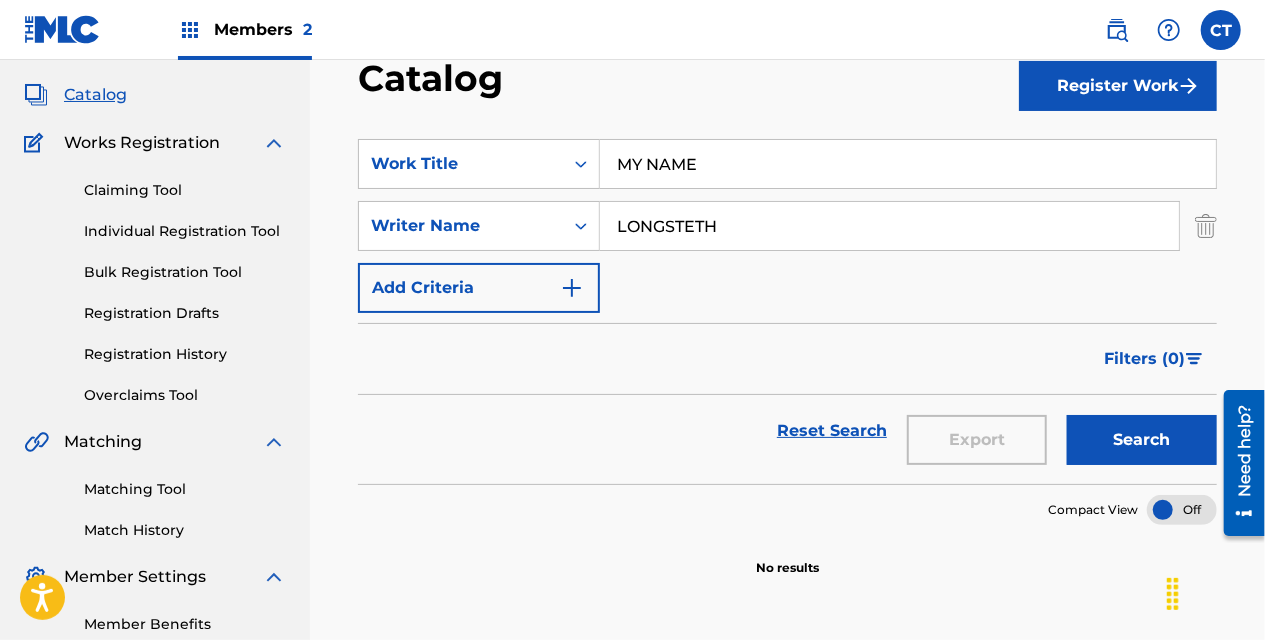 click on "LONGSTETH" at bounding box center (889, 226) 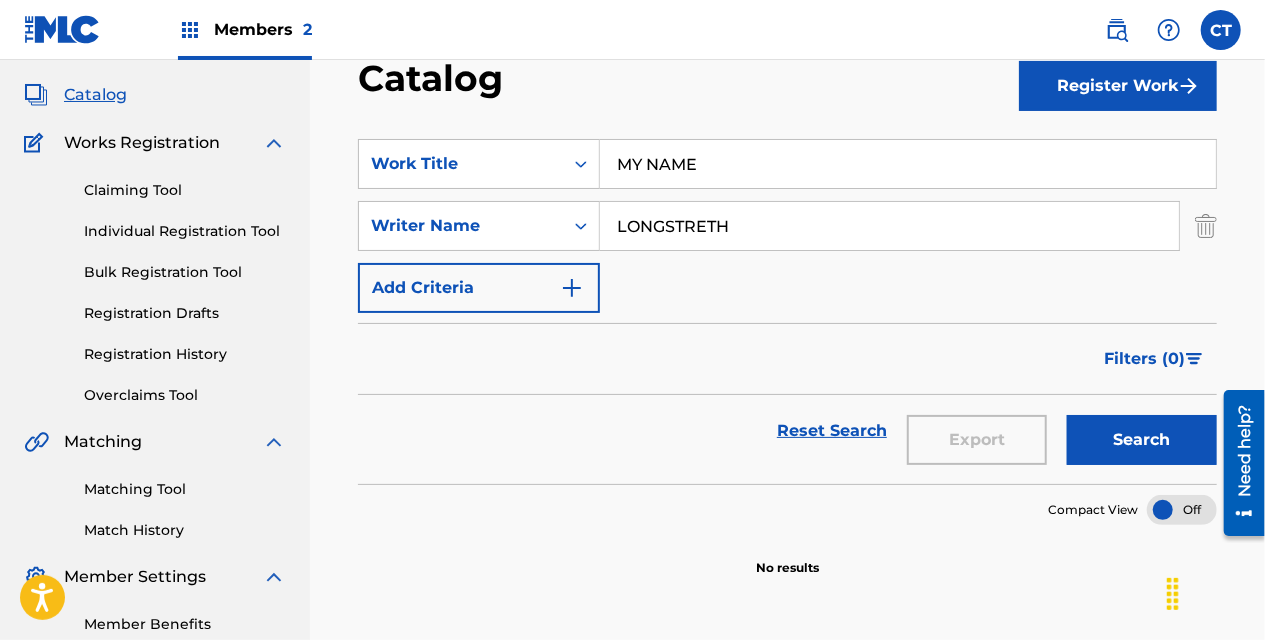 type on "LONGSTRETH" 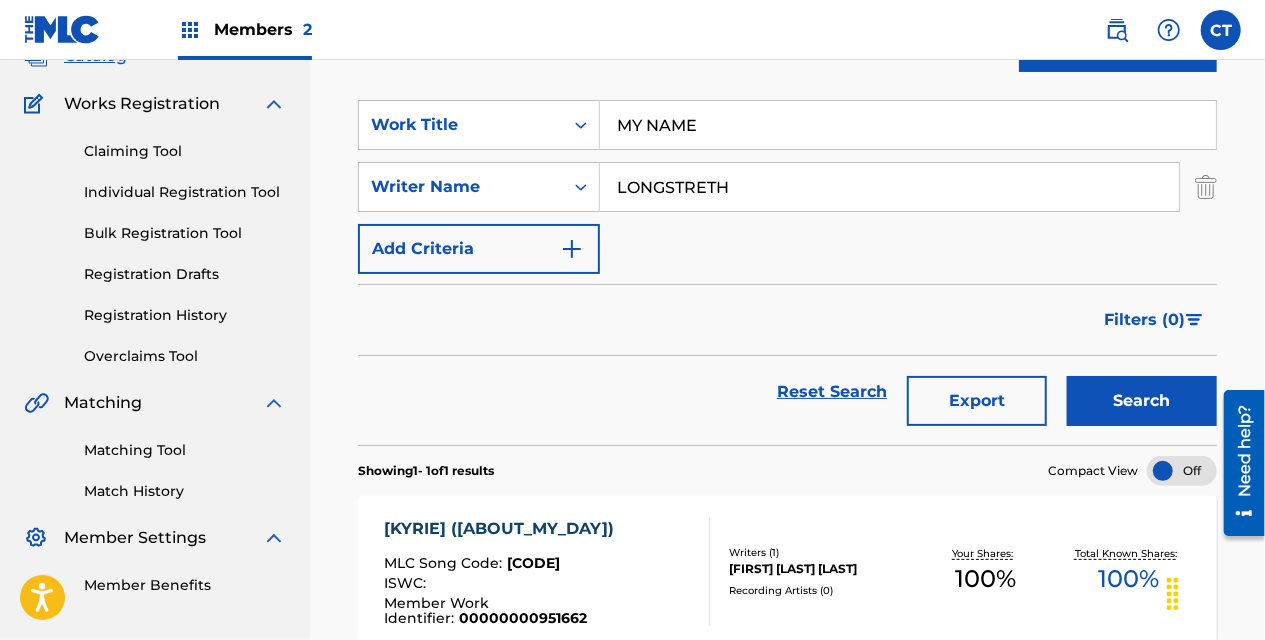 scroll, scrollTop: 128, scrollLeft: 0, axis: vertical 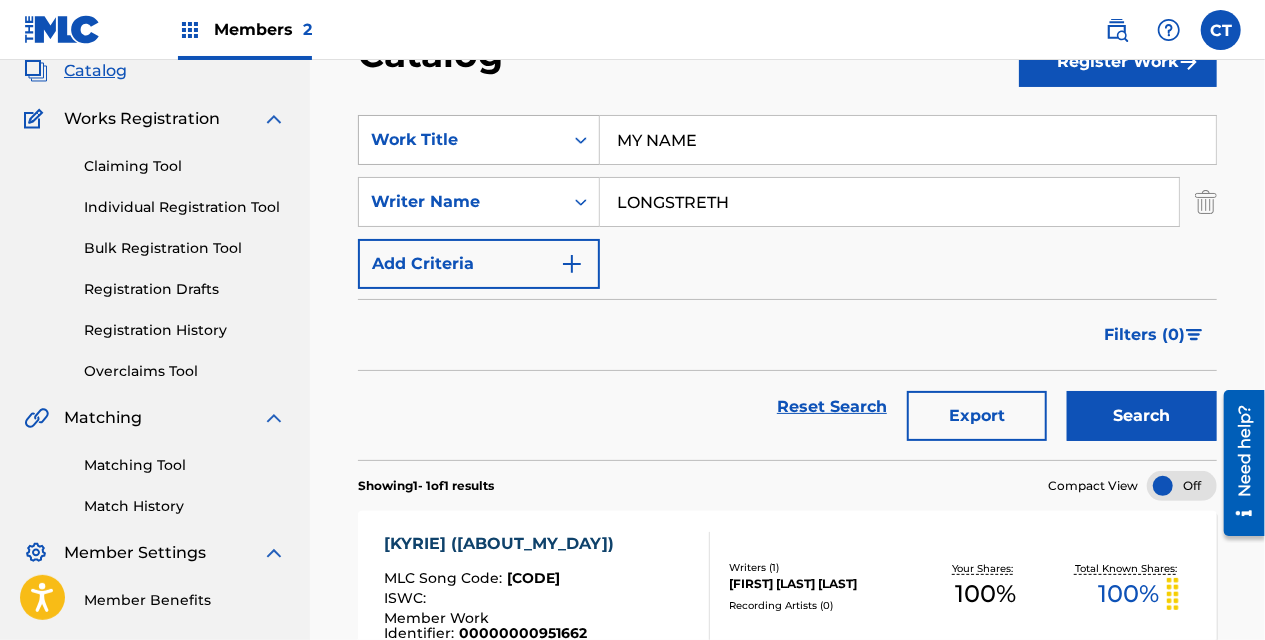 drag, startPoint x: 778, startPoint y: 128, endPoint x: 574, endPoint y: 138, distance: 204.24495 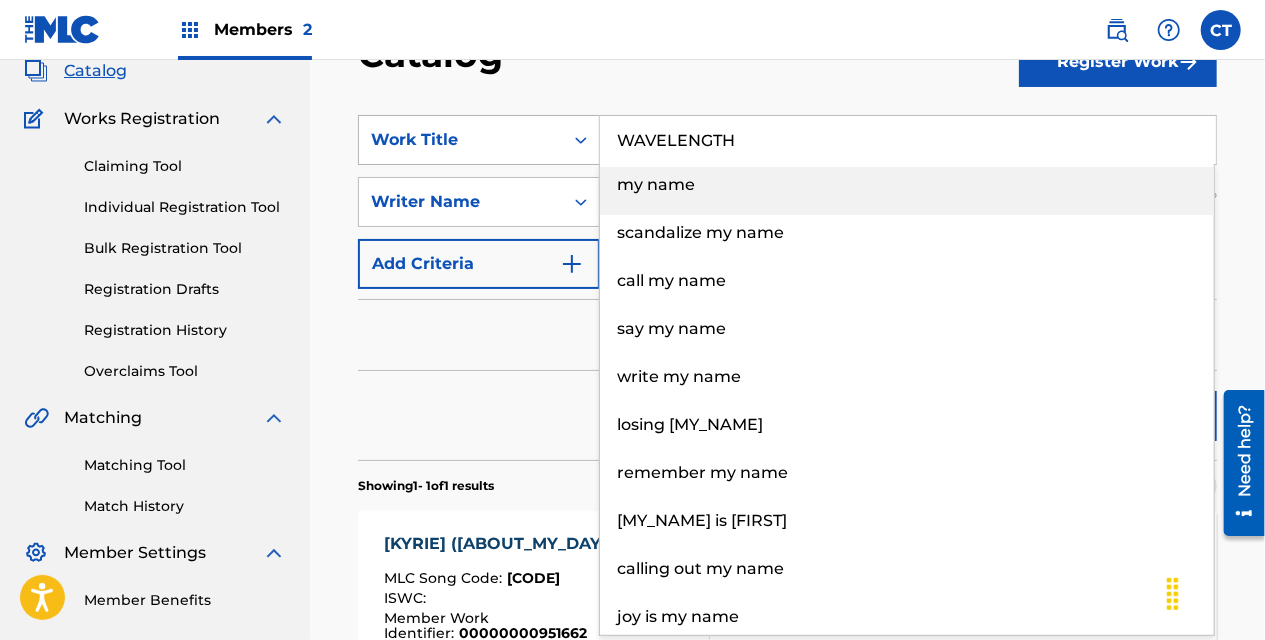 click on "Search" at bounding box center (1142, 416) 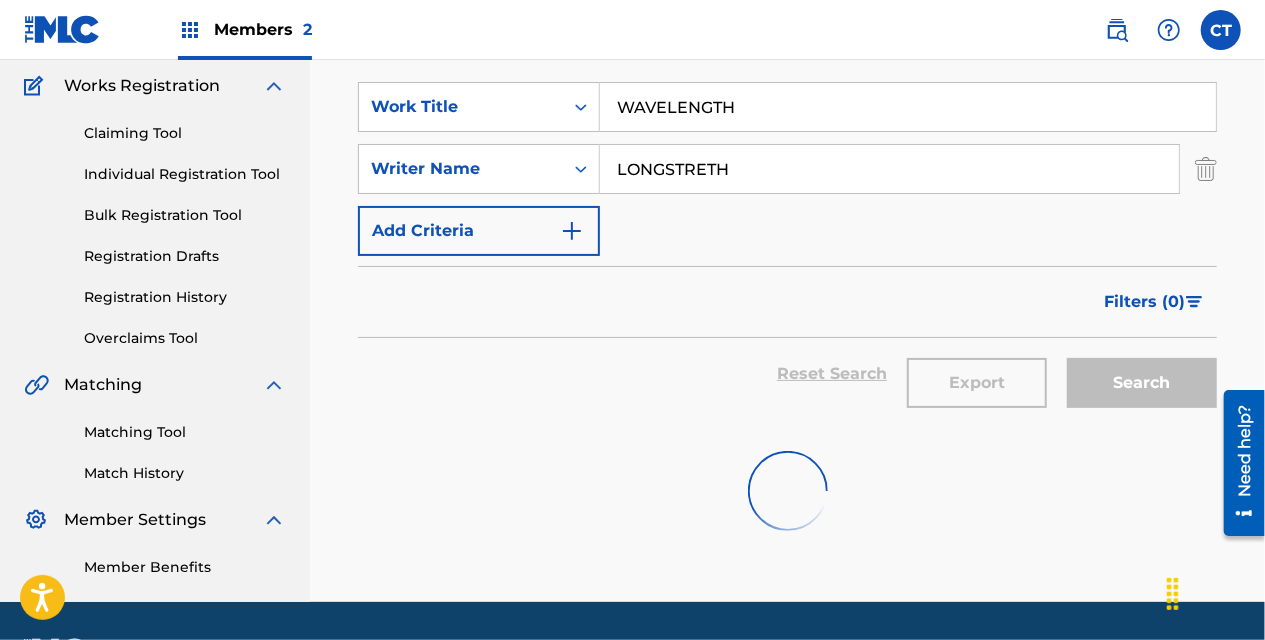 scroll, scrollTop: 160, scrollLeft: 0, axis: vertical 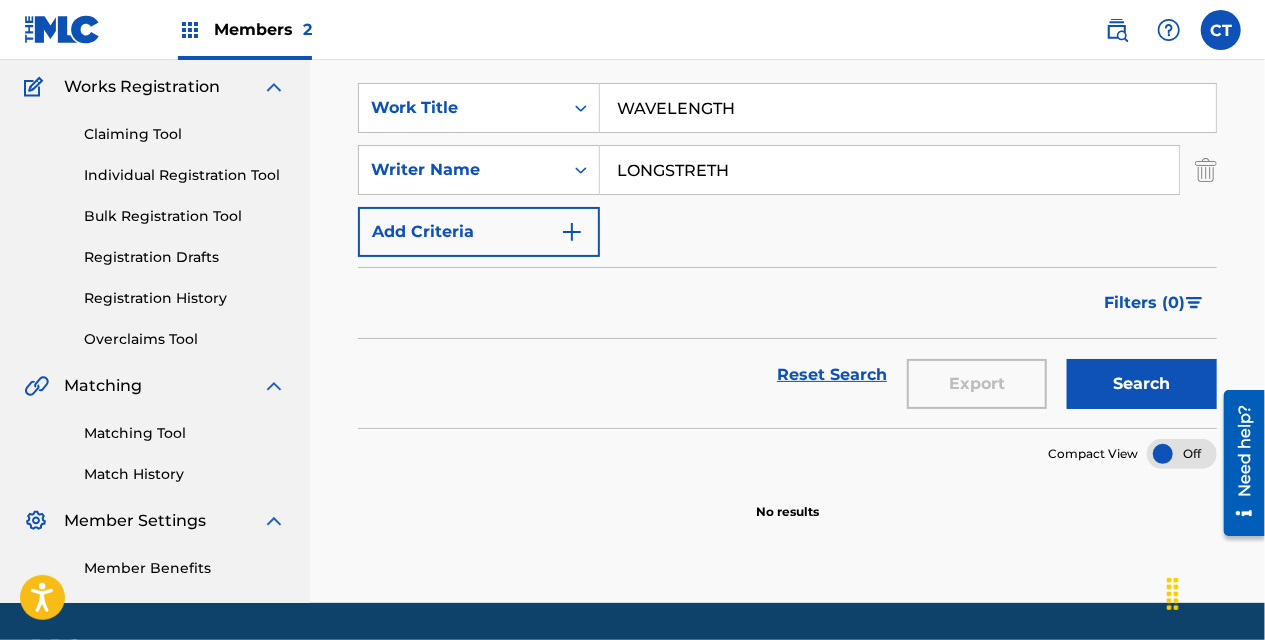 click on "Filters ( 0 )" at bounding box center [1154, 303] 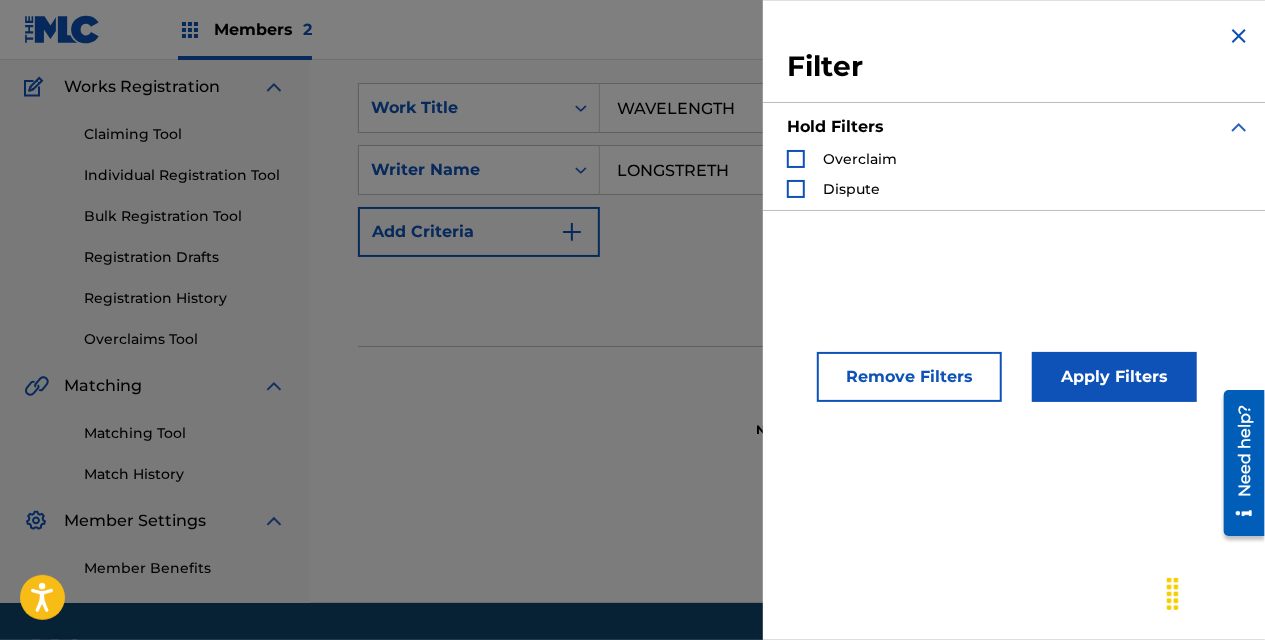 click at bounding box center (1239, 36) 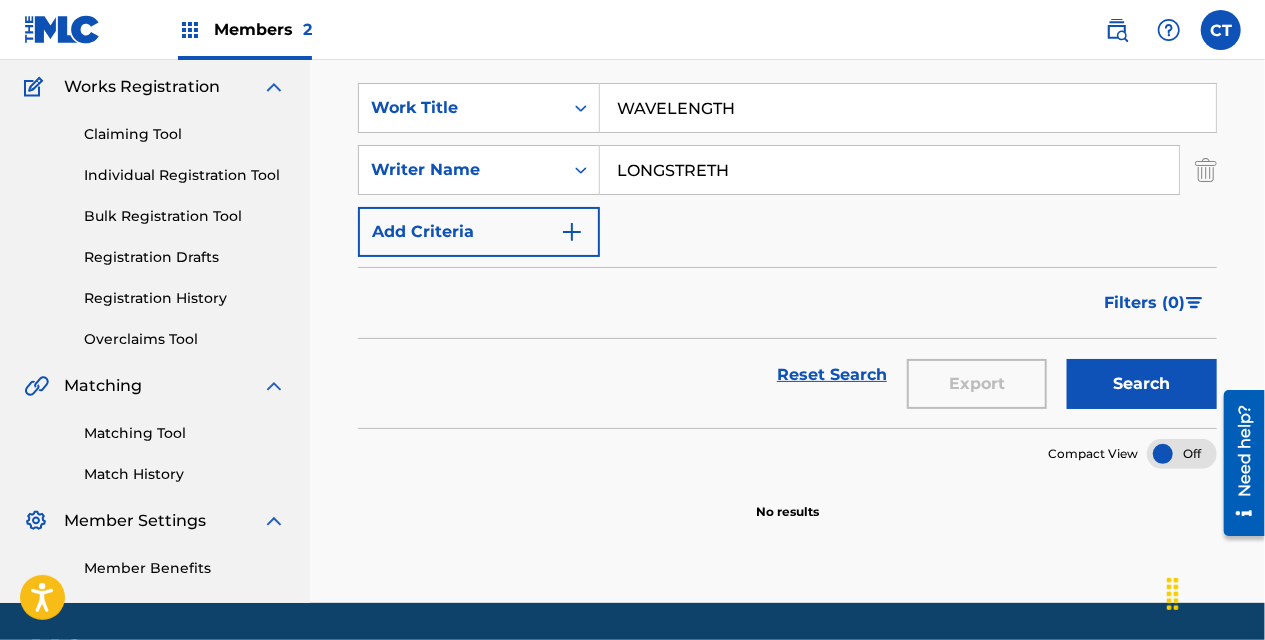 click on "Search" at bounding box center (1142, 384) 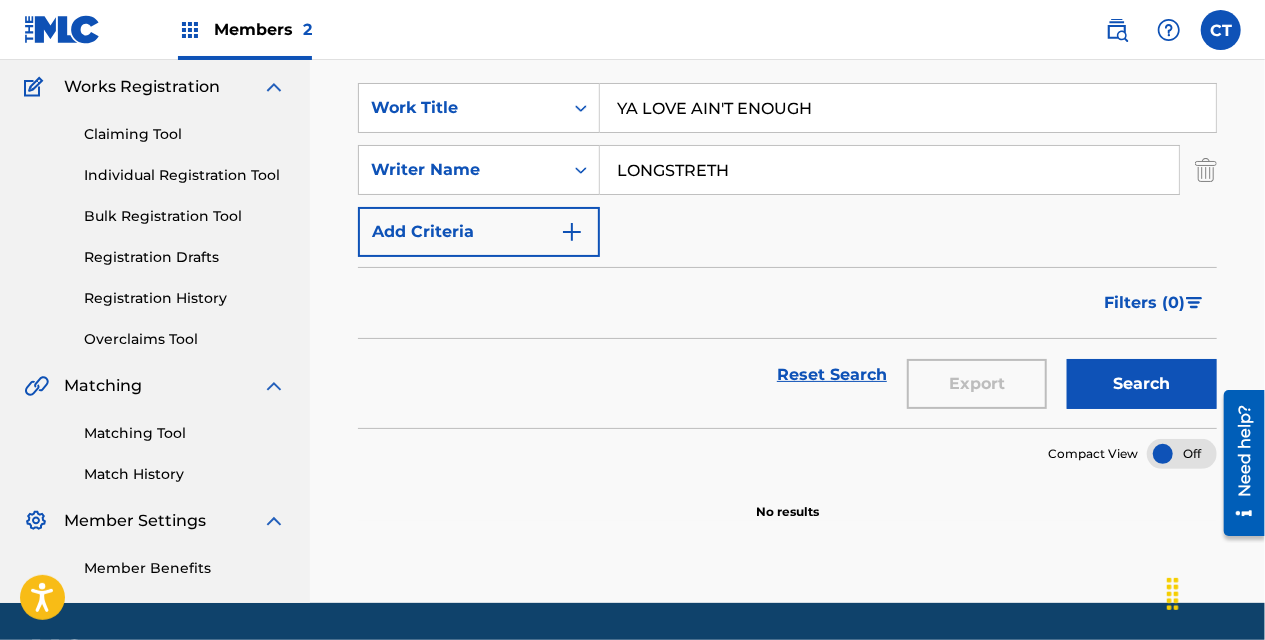 click on "Search" at bounding box center [1142, 384] 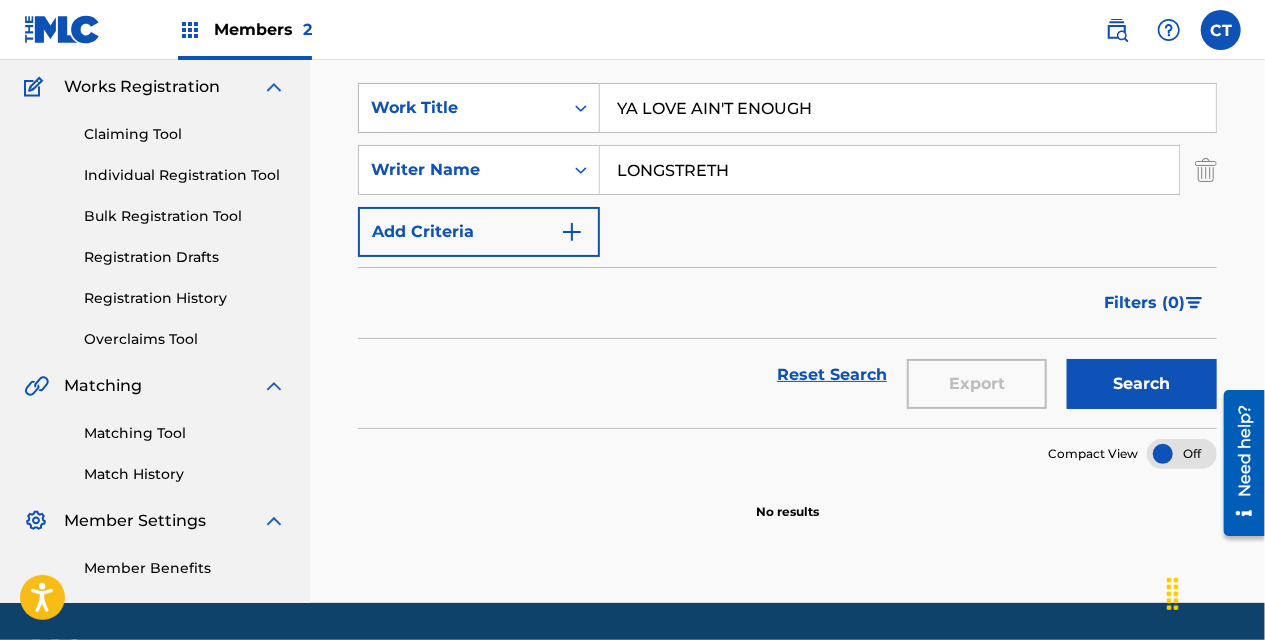 drag, startPoint x: 858, startPoint y: 112, endPoint x: 575, endPoint y: 116, distance: 283.02826 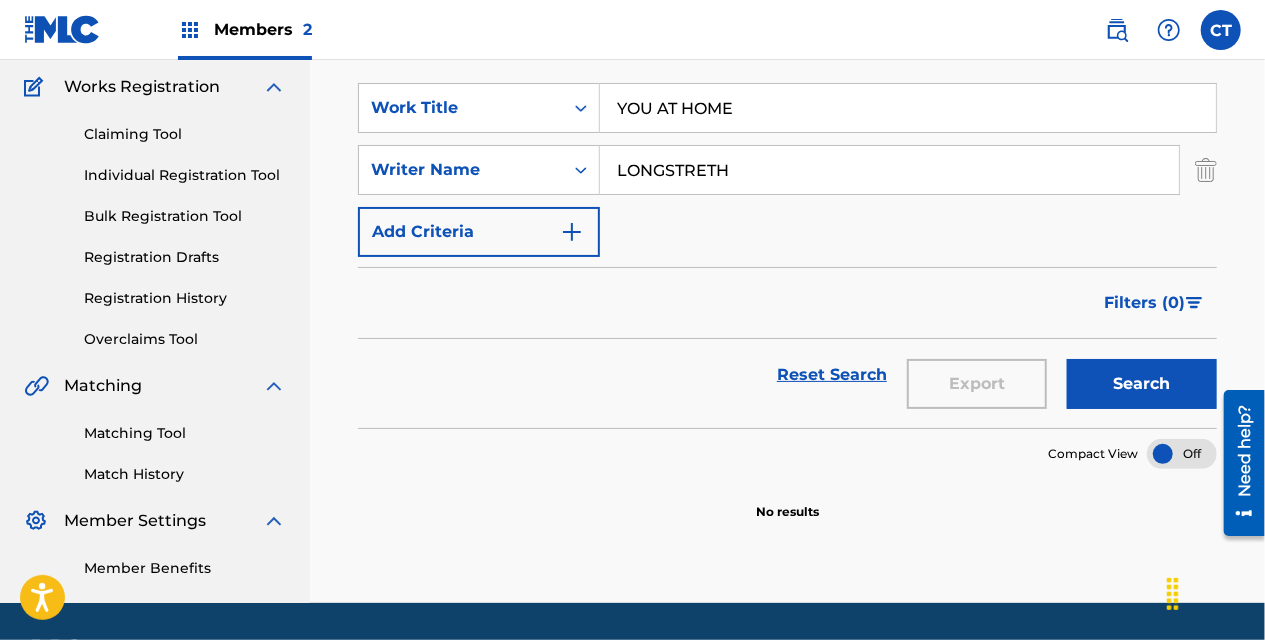 click on "Search" at bounding box center (1142, 384) 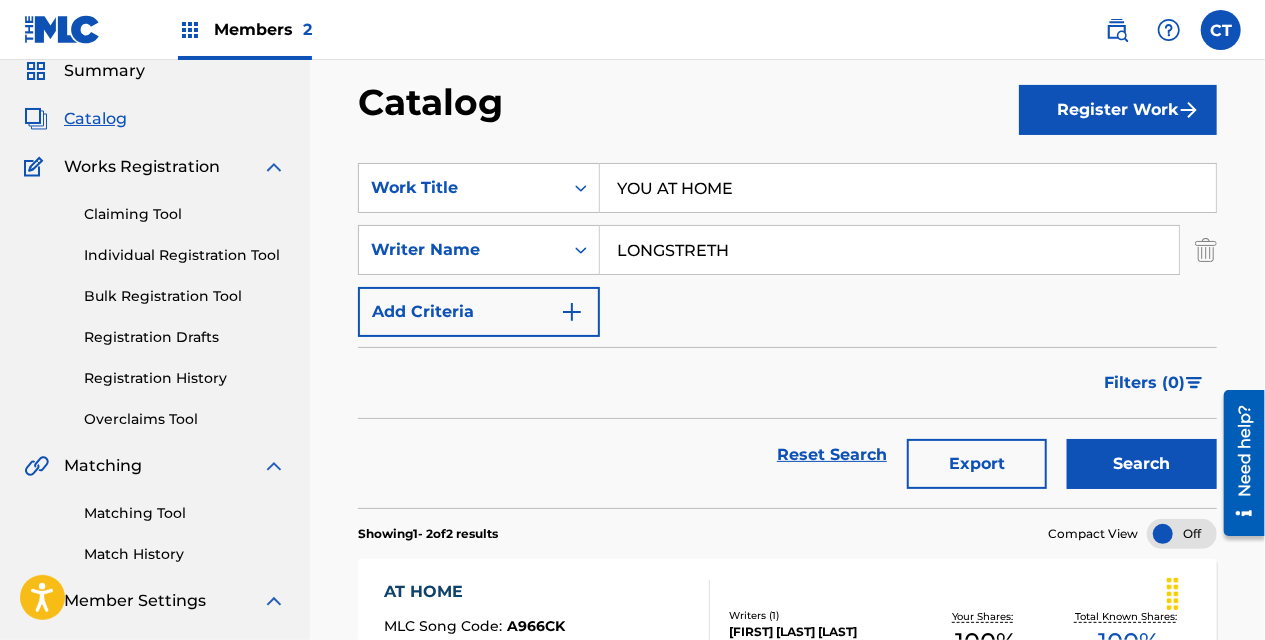 scroll, scrollTop: 0, scrollLeft: 0, axis: both 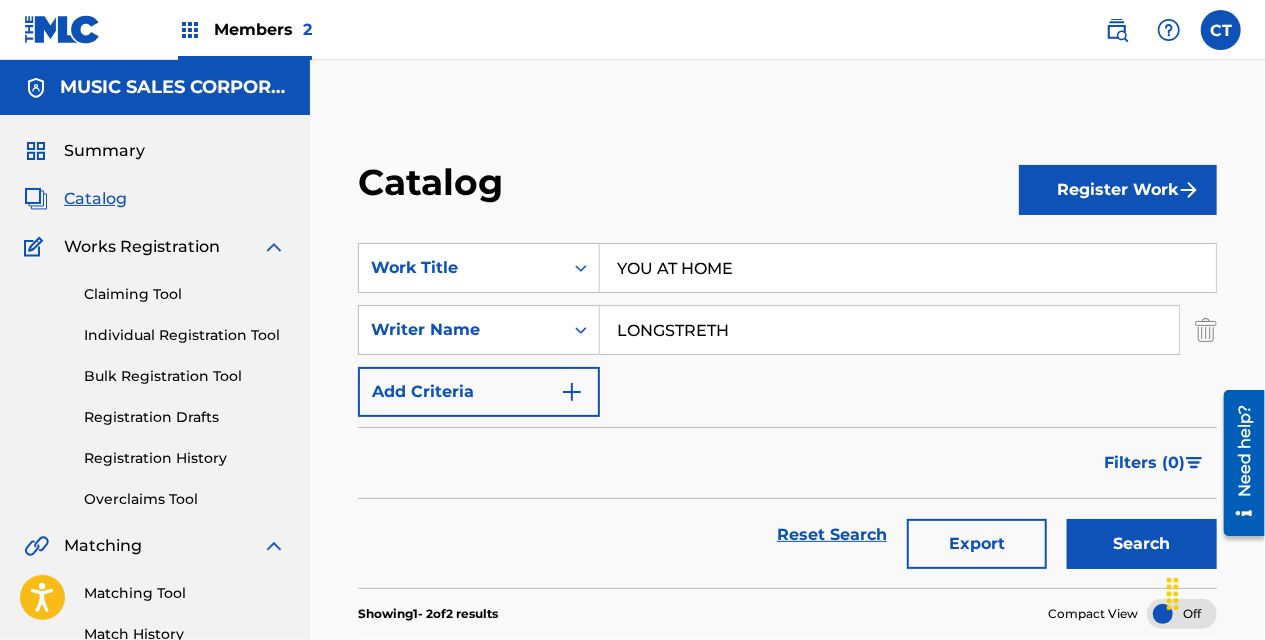 click on "YOU AT HOME" at bounding box center [908, 268] 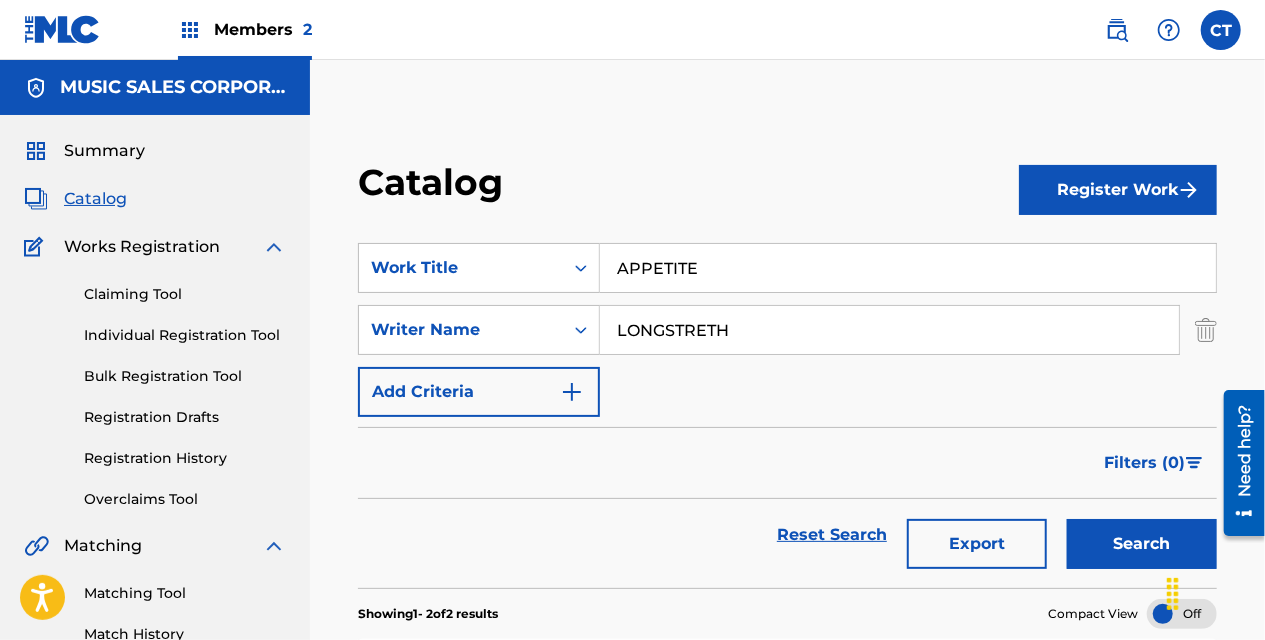 click on "Search" at bounding box center (1142, 544) 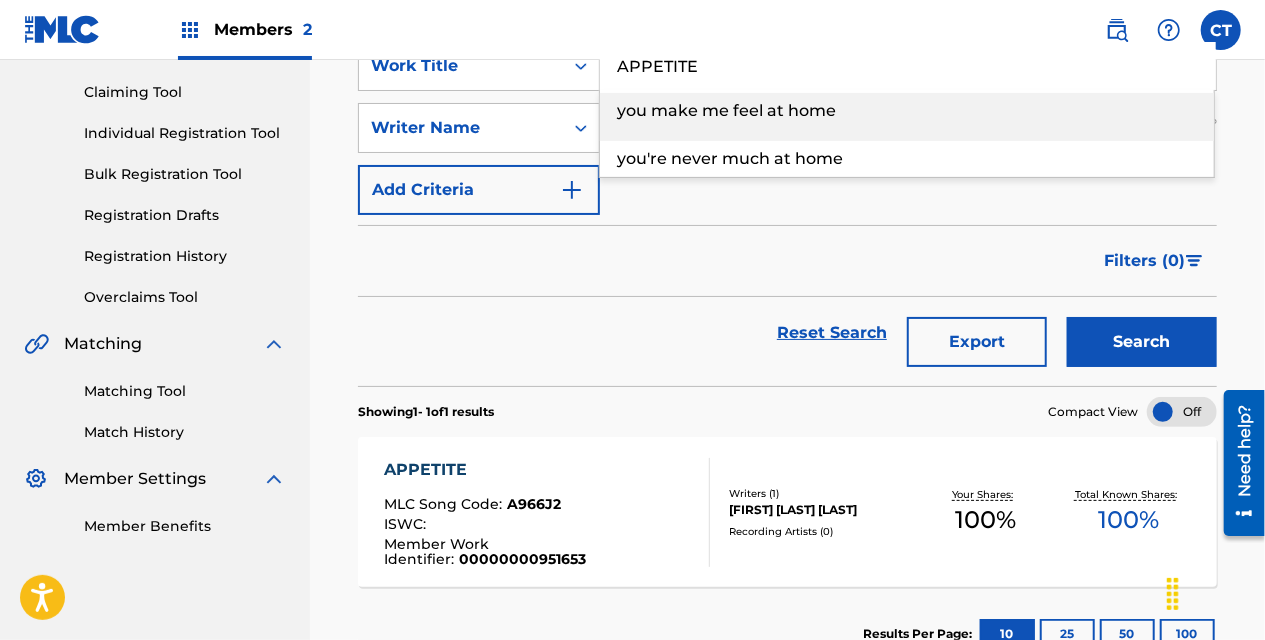 scroll, scrollTop: 203, scrollLeft: 0, axis: vertical 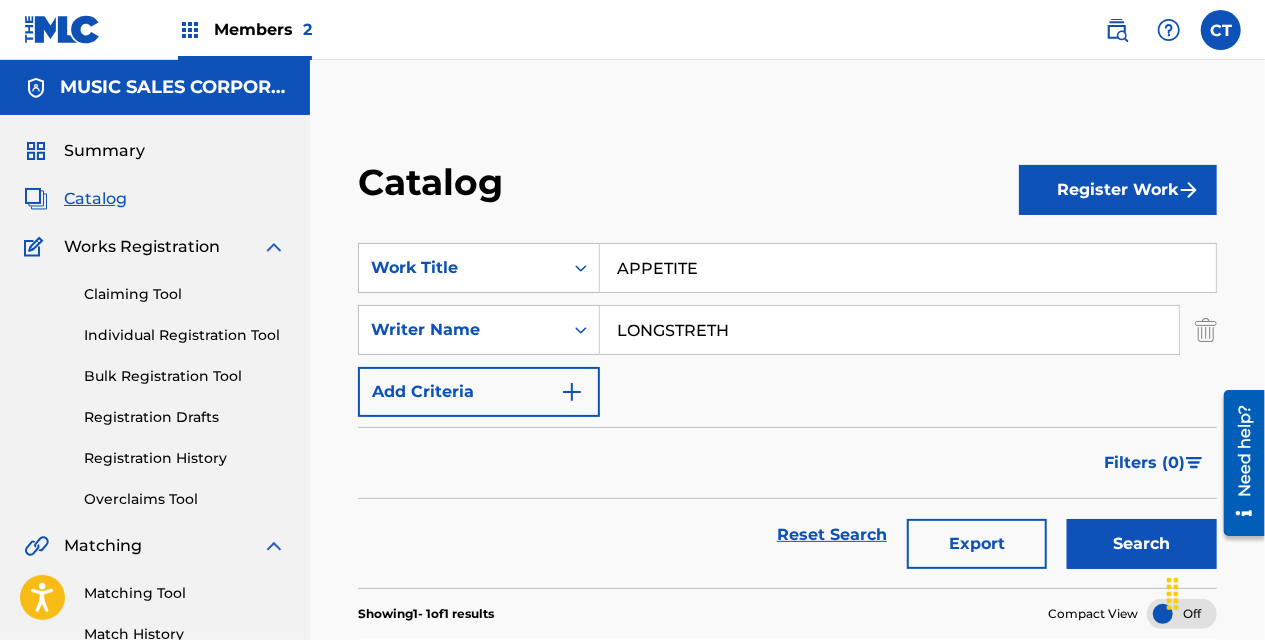 click on "APPETITE" at bounding box center [908, 268] 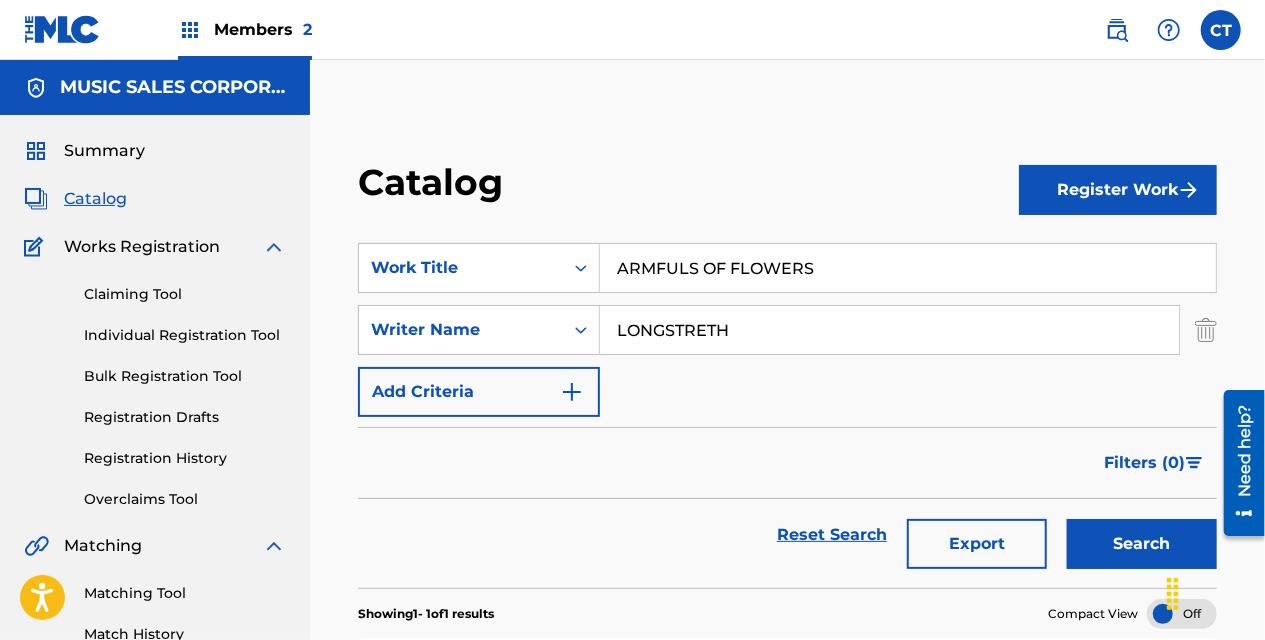 click on "Search" at bounding box center [1142, 544] 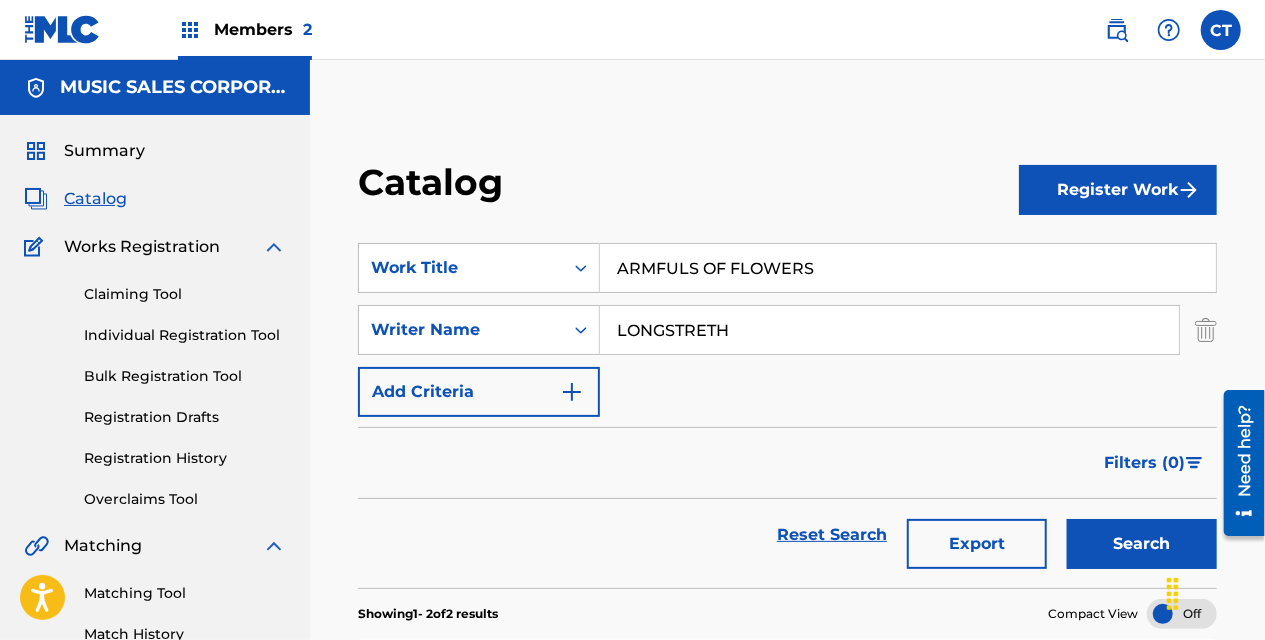 click on "Catalog" at bounding box center [688, 189] 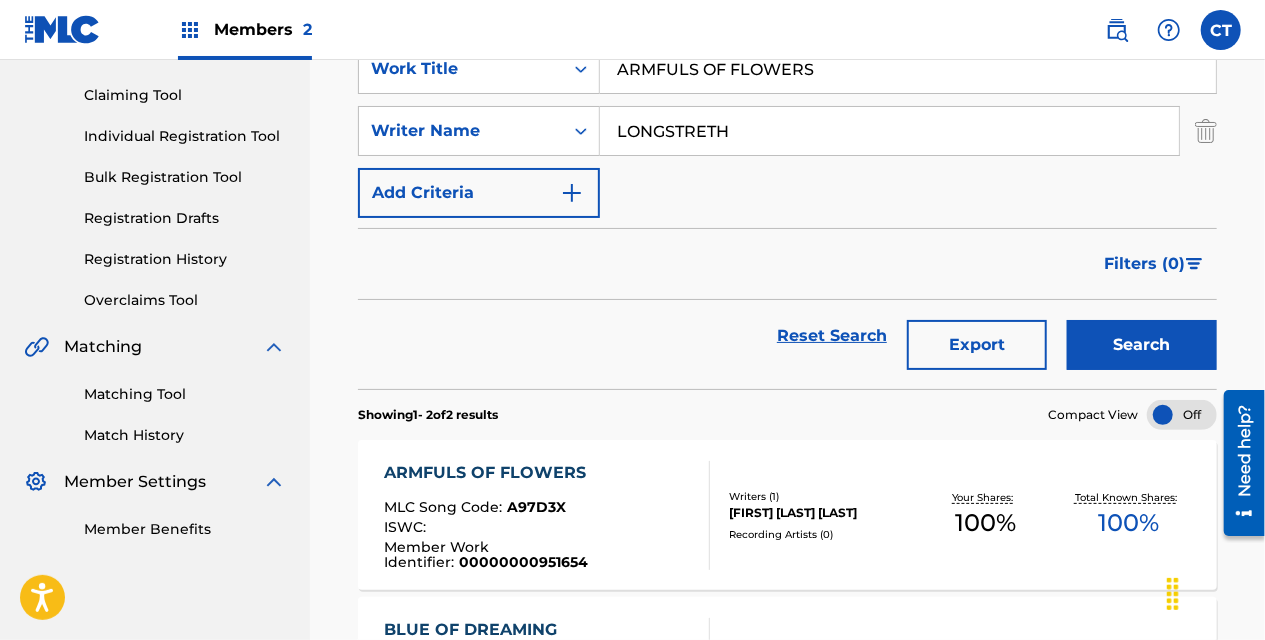 scroll, scrollTop: 129, scrollLeft: 0, axis: vertical 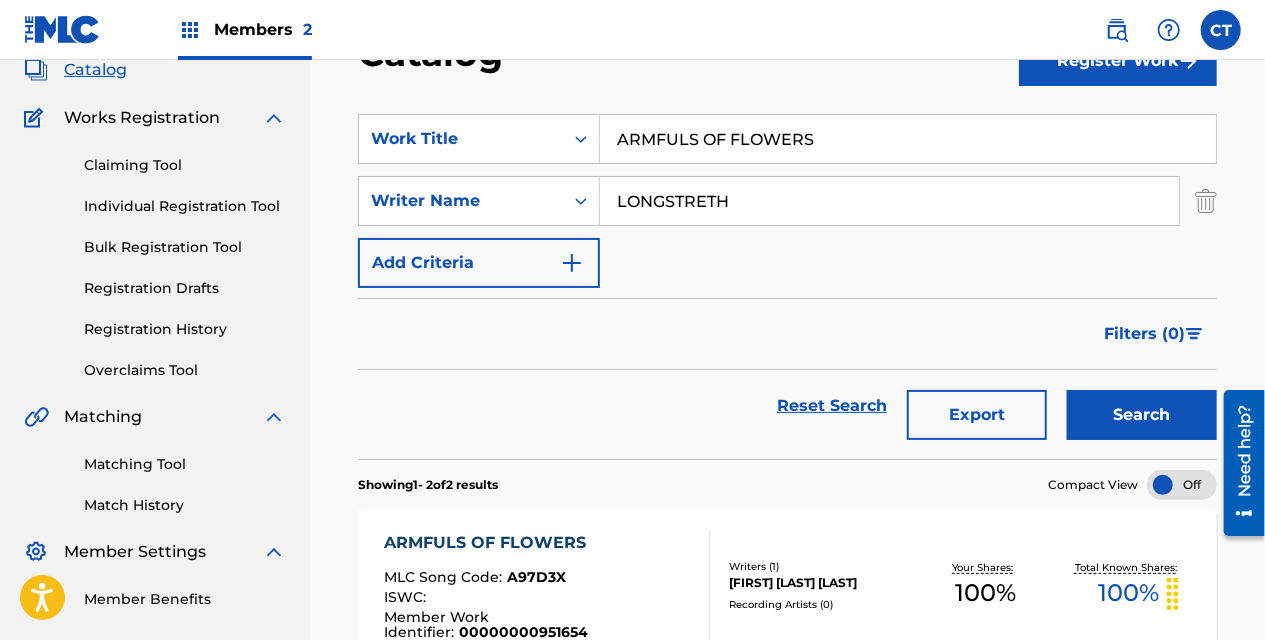 click on "ARMFULS OF FLOWERS" at bounding box center (908, 139) 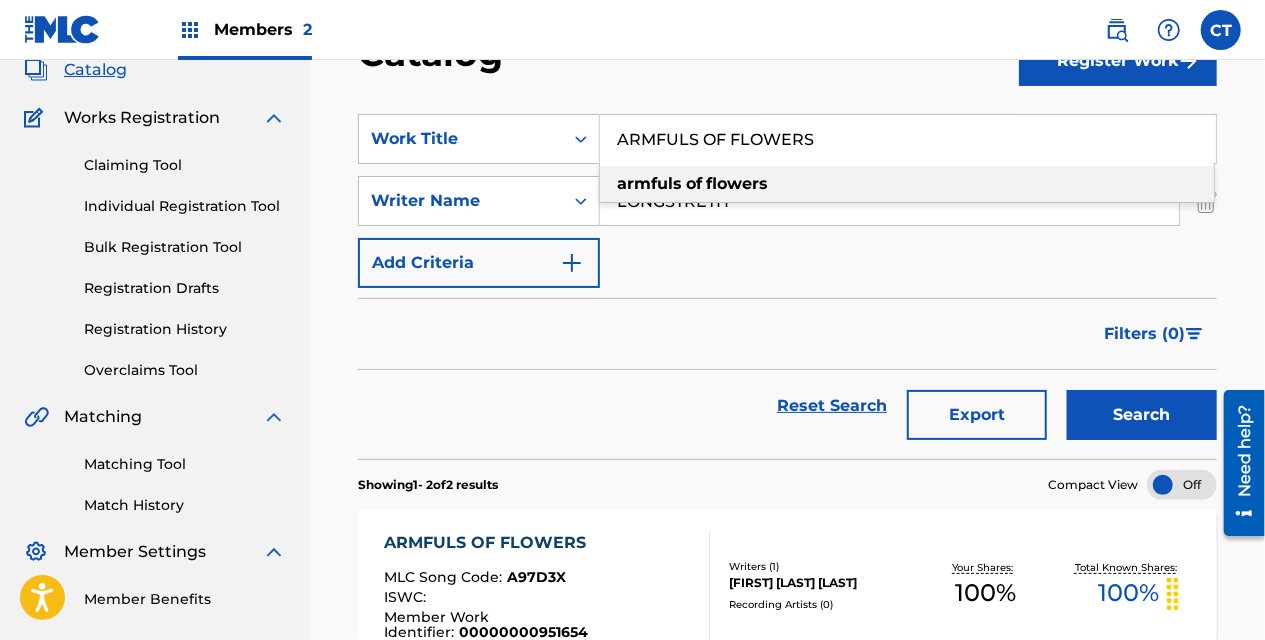click on "ARMFULS OF FLOWERS" at bounding box center (908, 139) 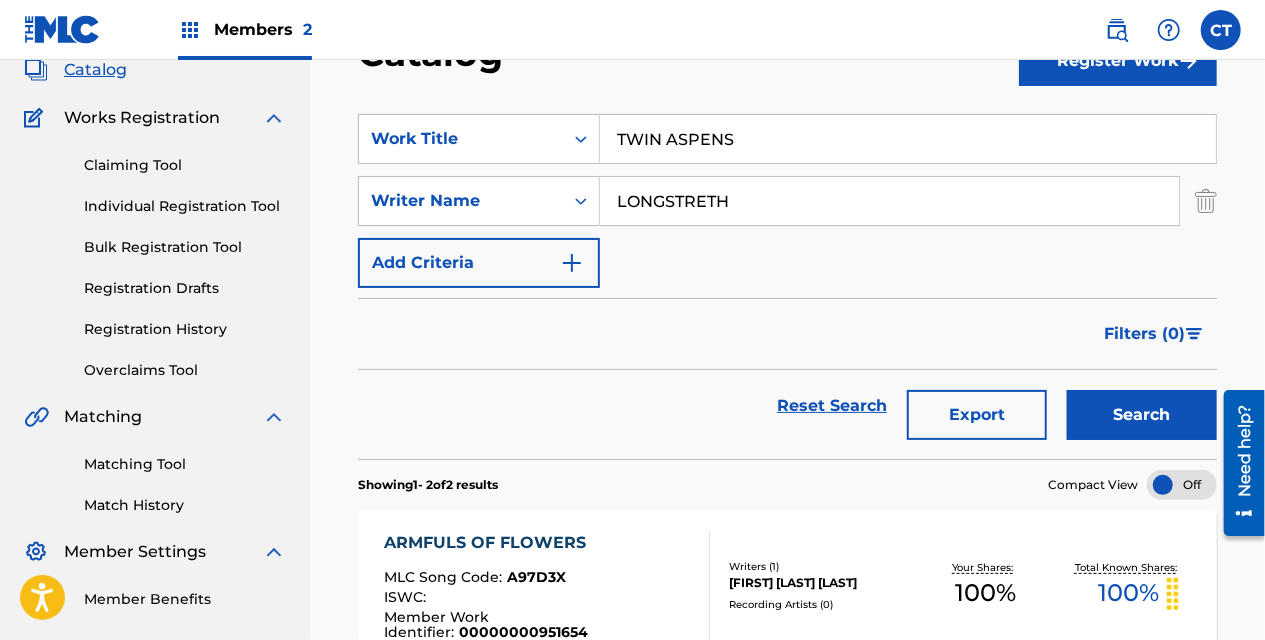 click on "Search" at bounding box center [1142, 415] 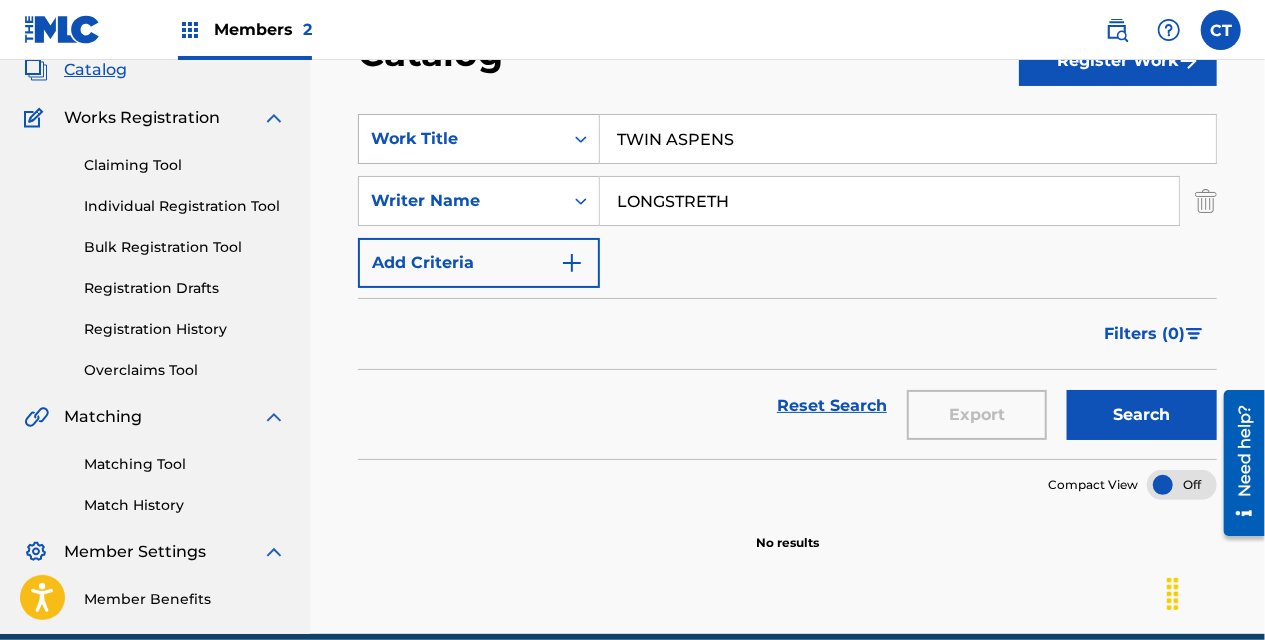 drag, startPoint x: 776, startPoint y: 144, endPoint x: 500, endPoint y: 148, distance: 276.029 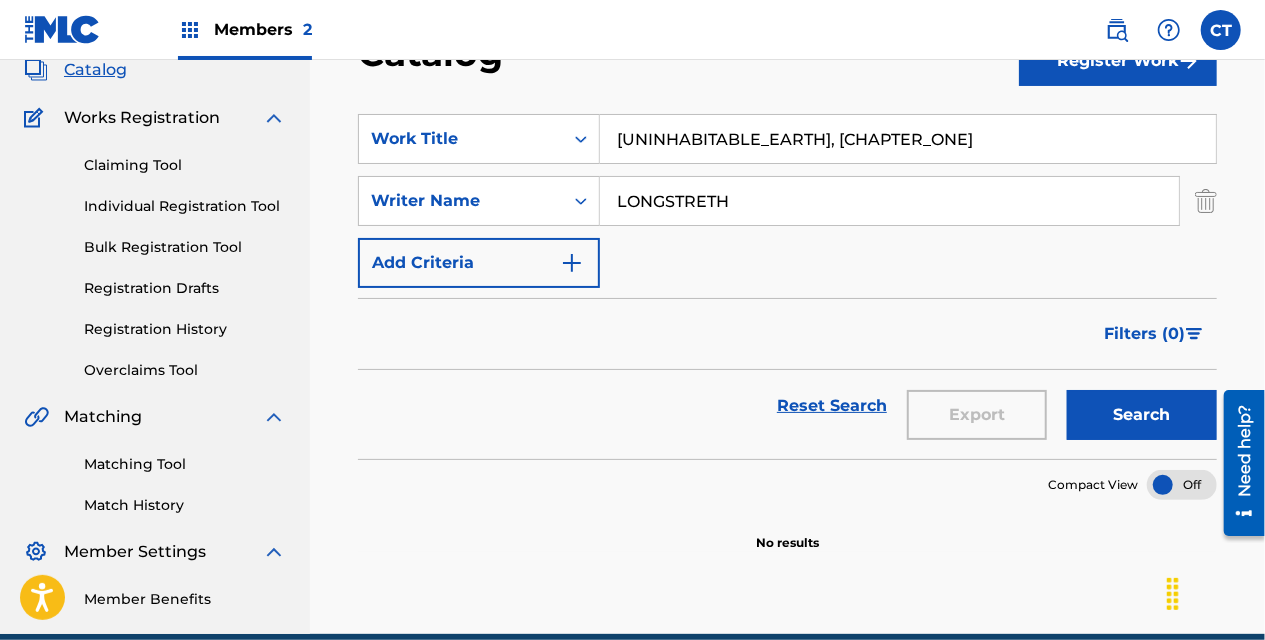 type on "[UNINHABITABLE_EARTH], [CHAPTER_ONE]" 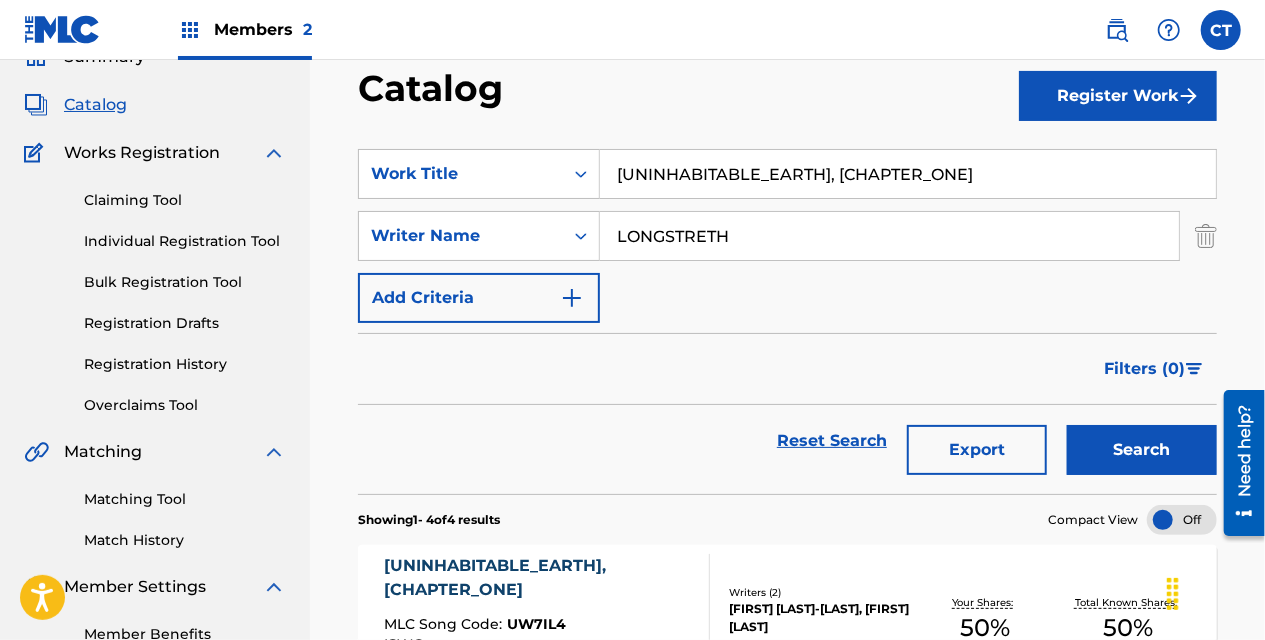 scroll, scrollTop: 90, scrollLeft: 0, axis: vertical 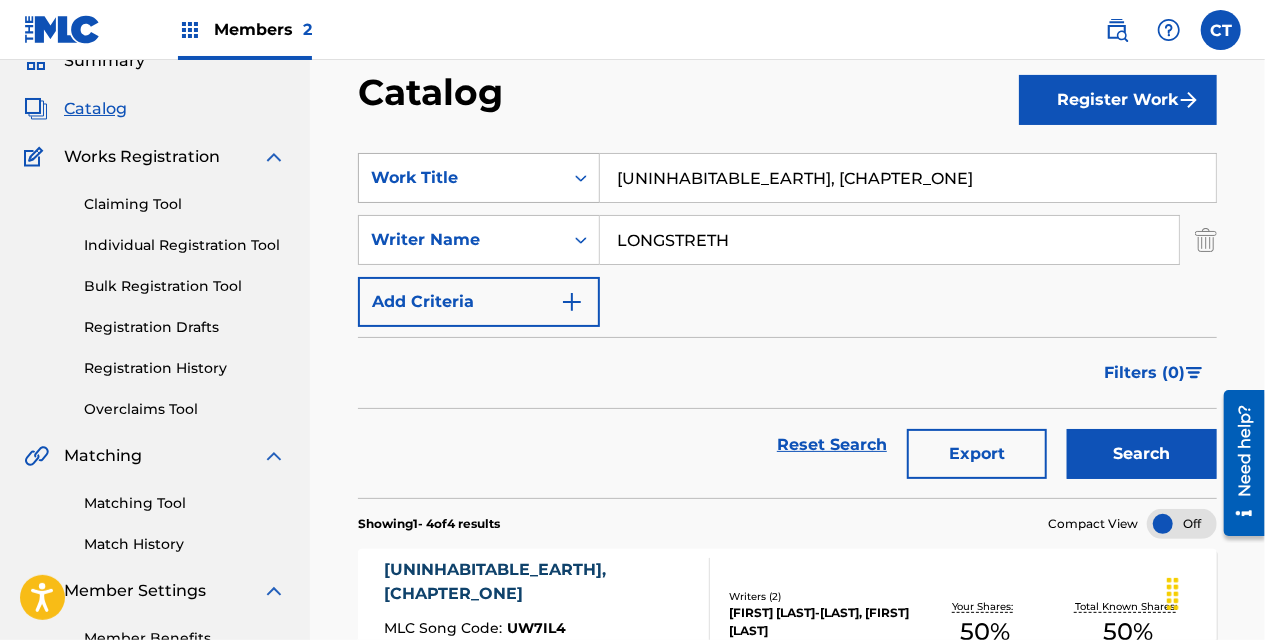 click at bounding box center (581, 178) 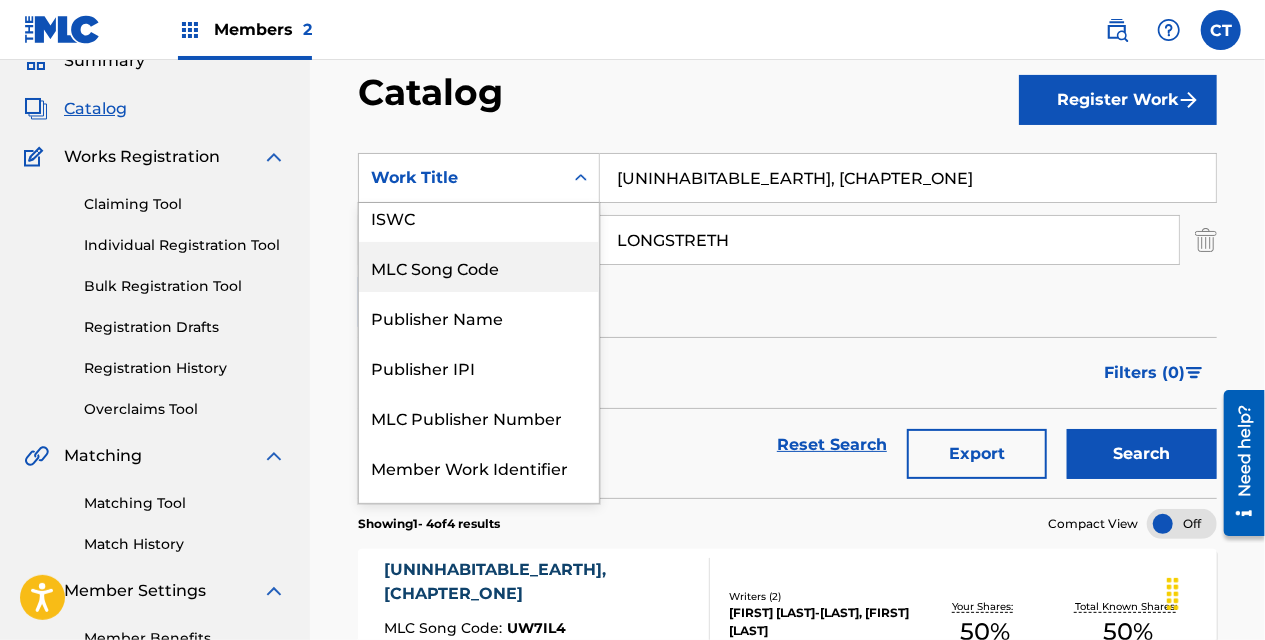 scroll, scrollTop: 0, scrollLeft: 0, axis: both 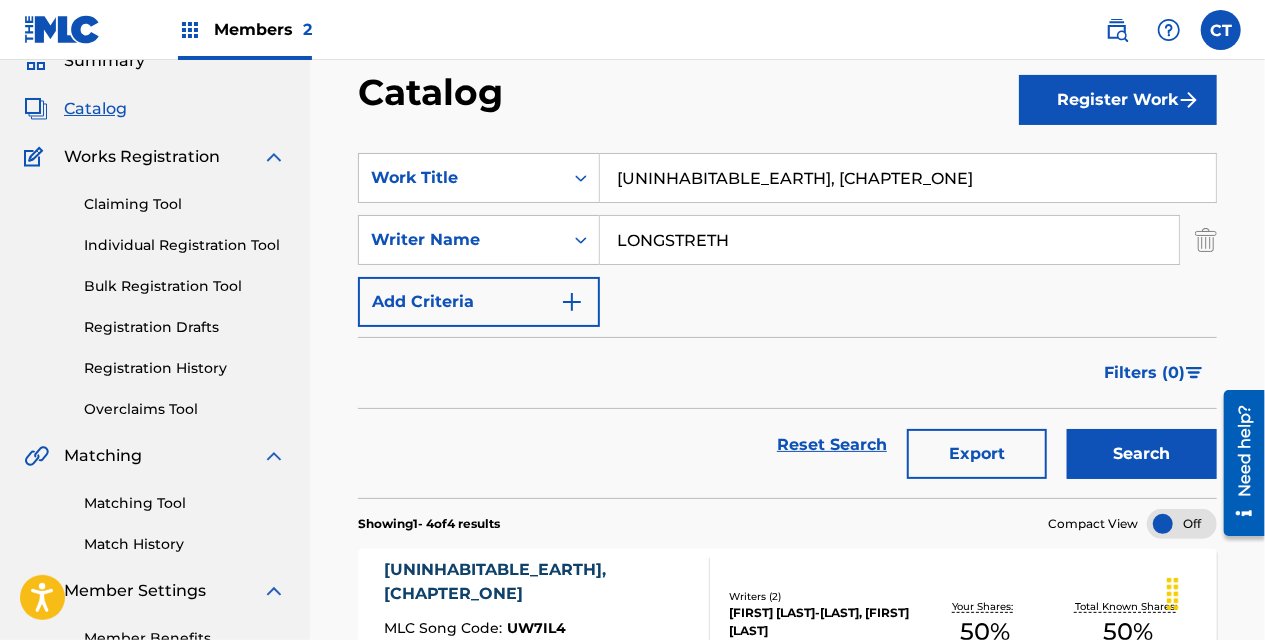 click on "Filters ( 0 )" at bounding box center [787, 373] 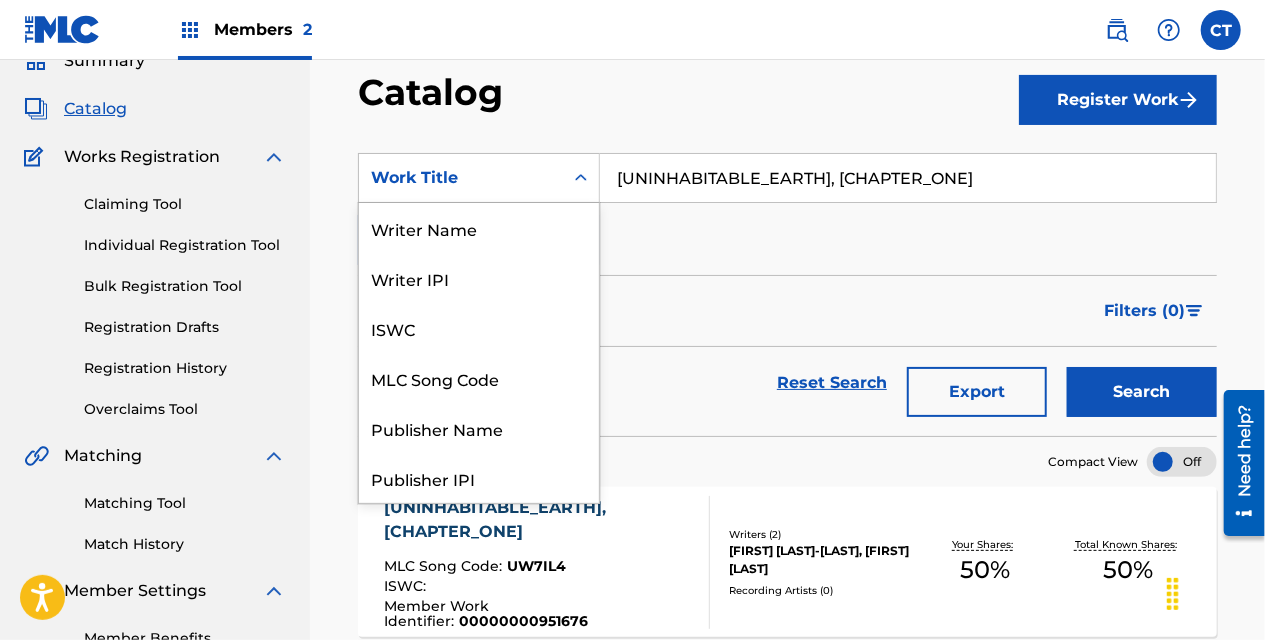 click on "Work Title" at bounding box center [461, 178] 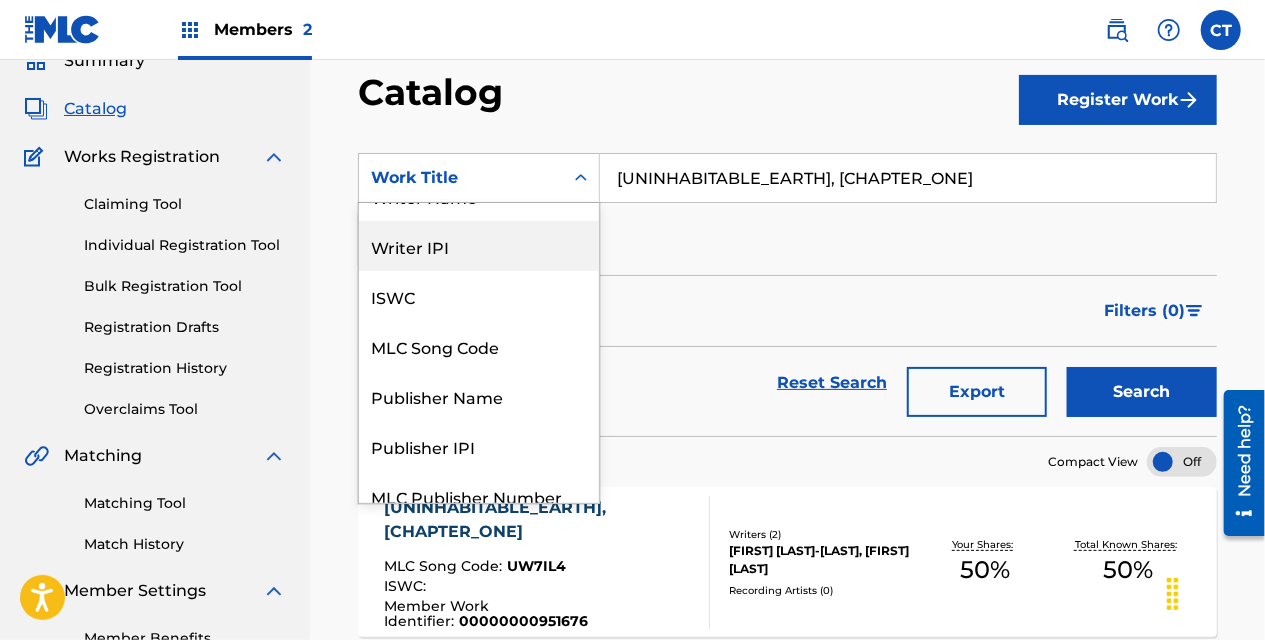 scroll, scrollTop: 0, scrollLeft: 0, axis: both 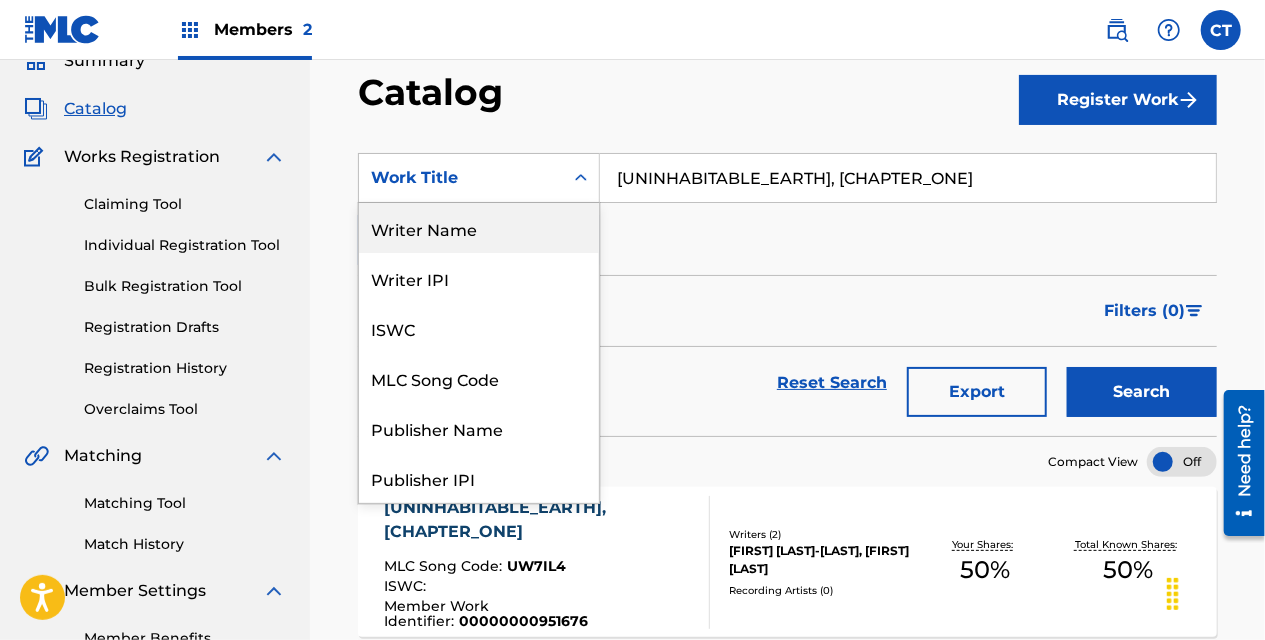 click on "Writer Name" at bounding box center [479, 228] 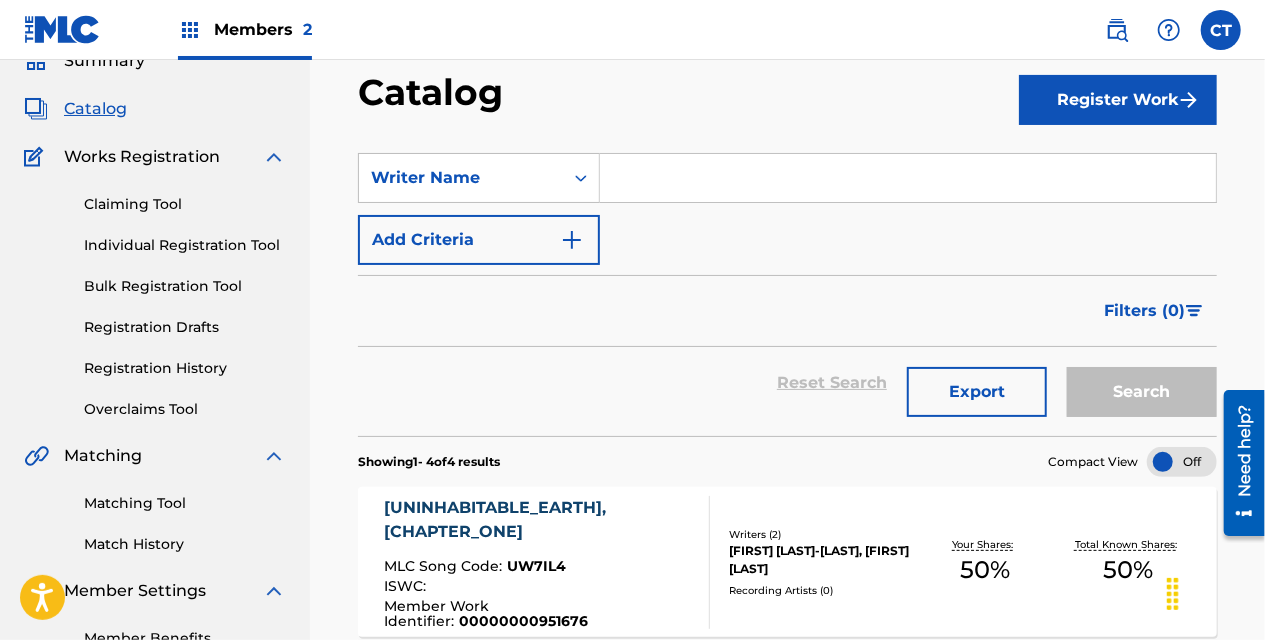 click at bounding box center (908, 178) 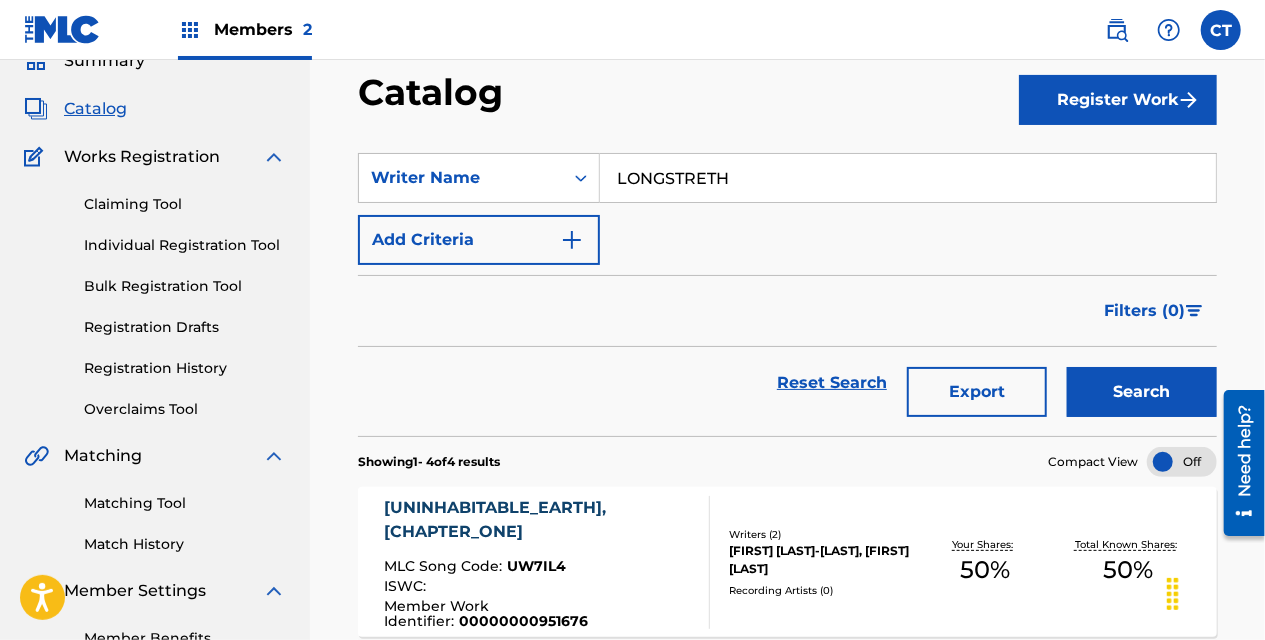 type on "LONGSTRETH" 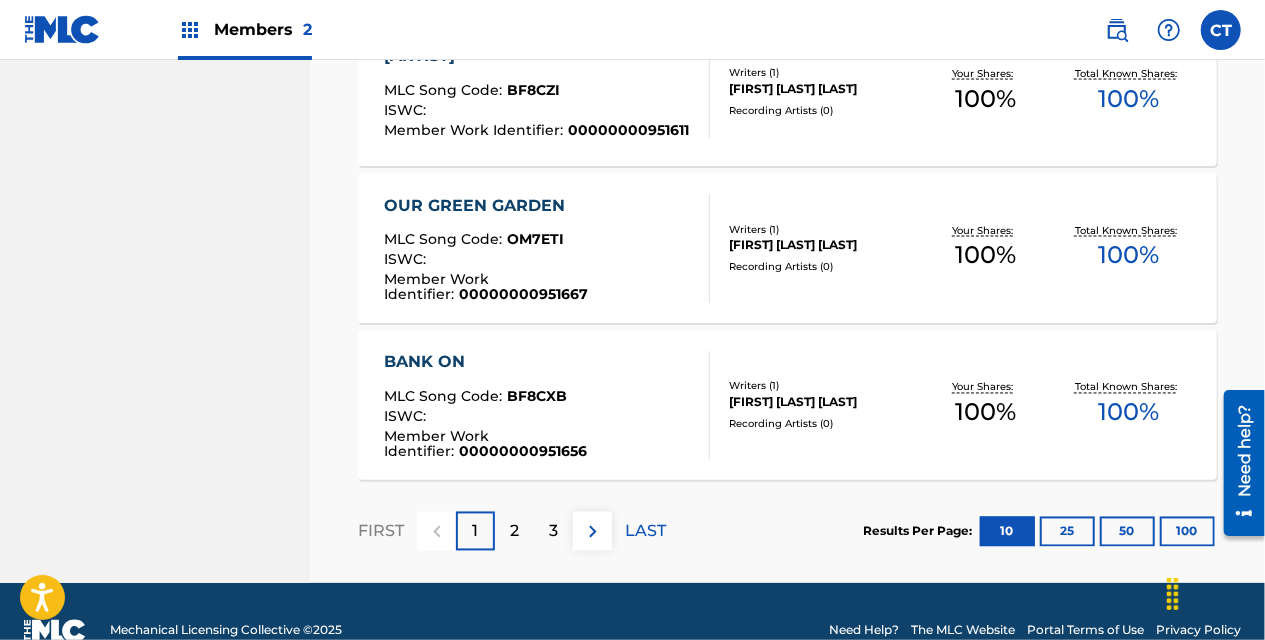 scroll, scrollTop: 1698, scrollLeft: 0, axis: vertical 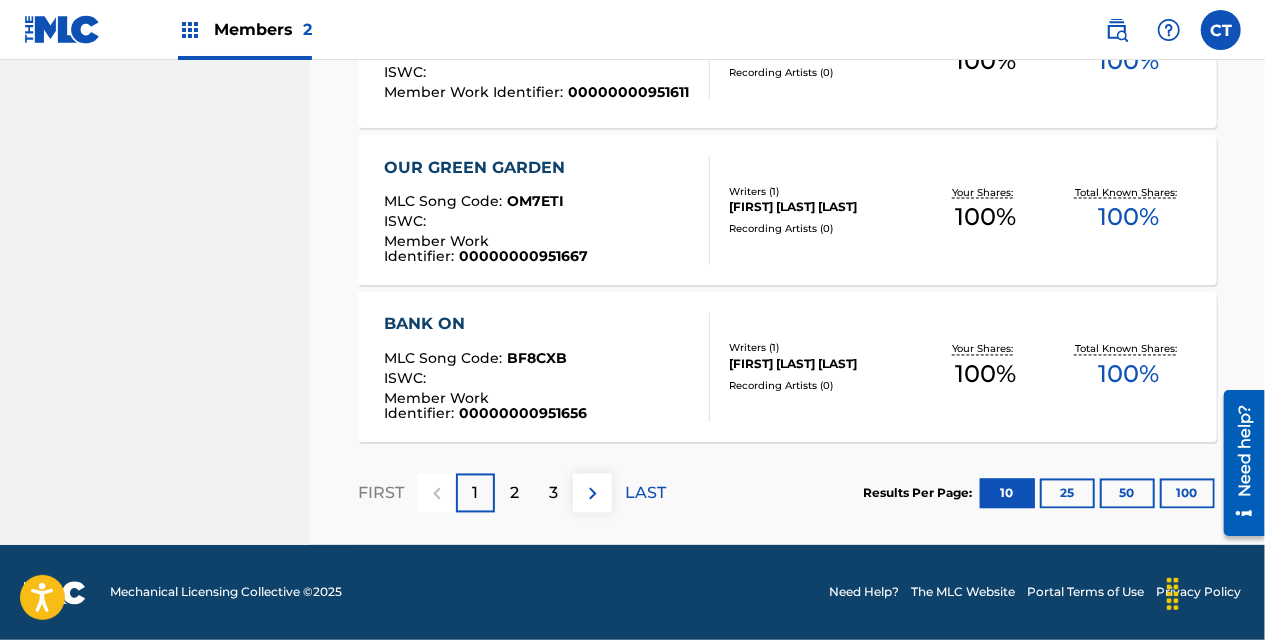 click at bounding box center (592, 493) 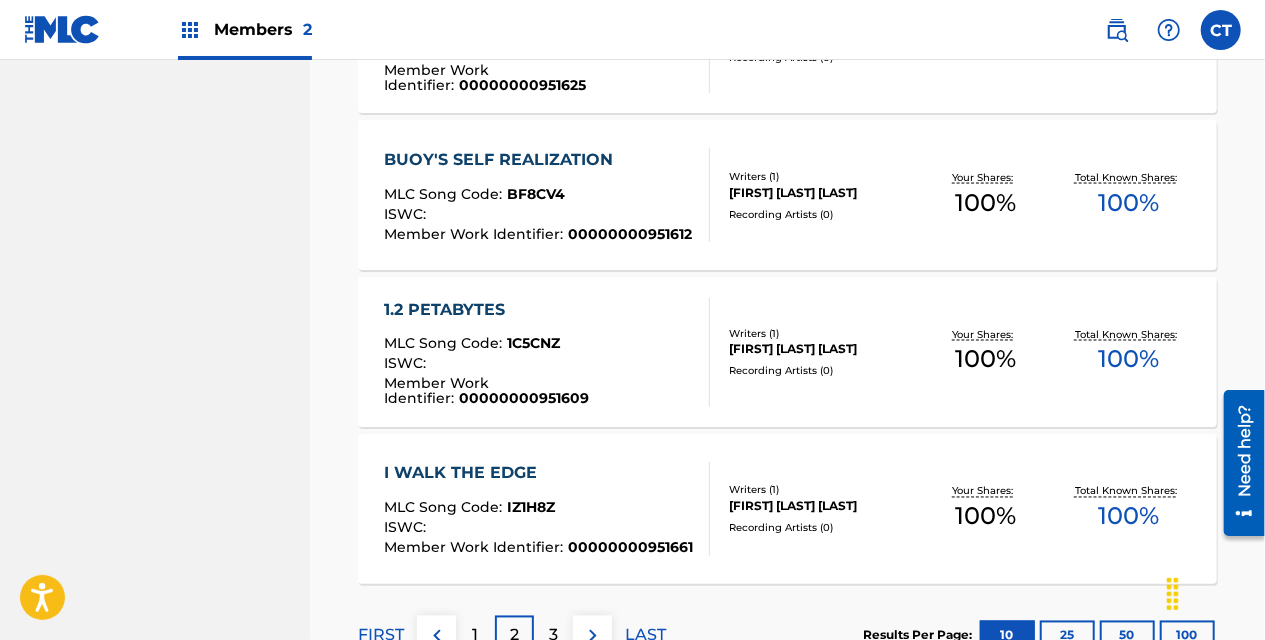 scroll, scrollTop: 1614, scrollLeft: 0, axis: vertical 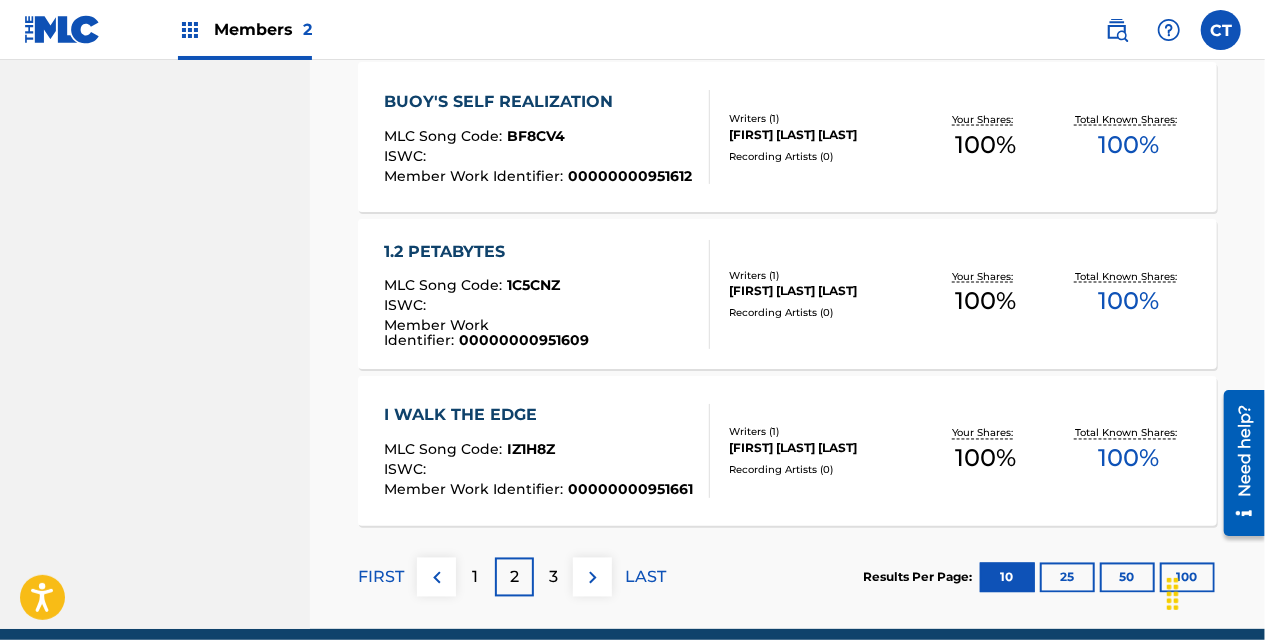 click on "3" at bounding box center [553, 577] 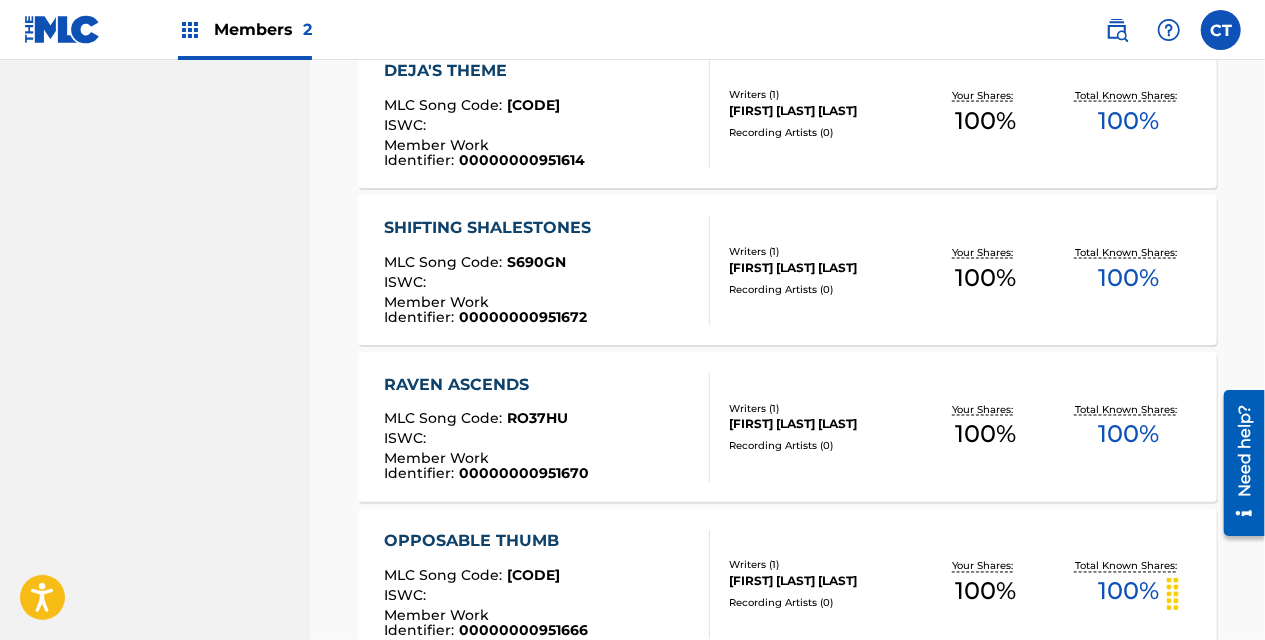 scroll, scrollTop: 1698, scrollLeft: 0, axis: vertical 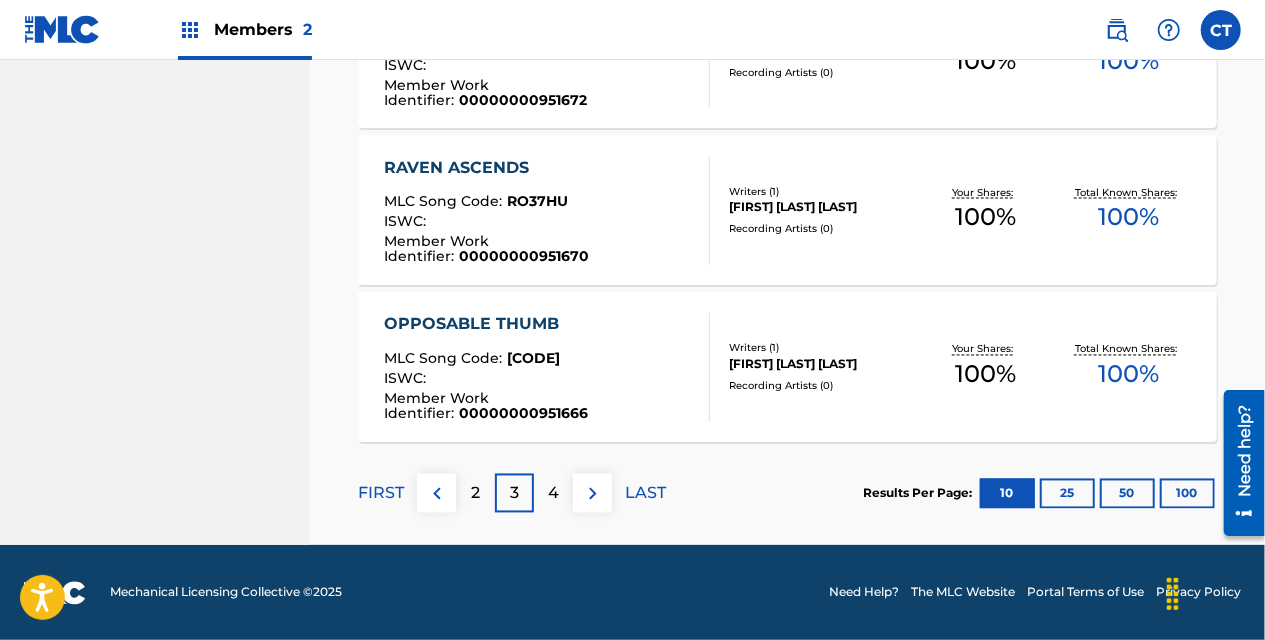 click at bounding box center [593, 494] 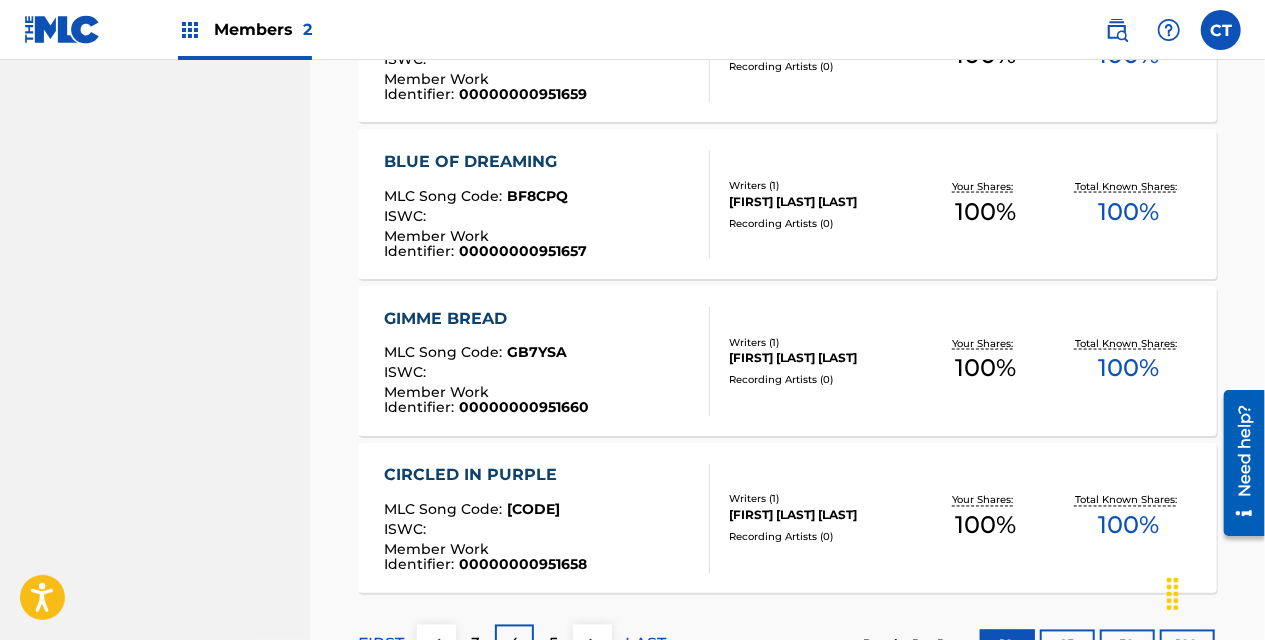 scroll, scrollTop: 1565, scrollLeft: 0, axis: vertical 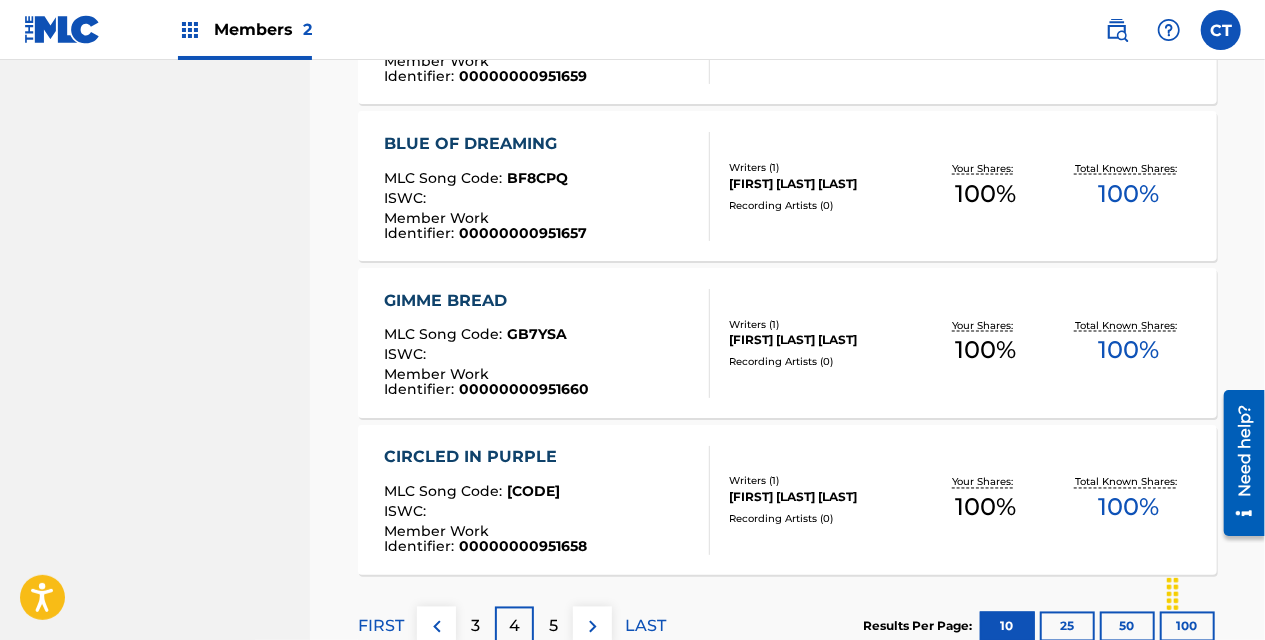 click at bounding box center (593, 627) 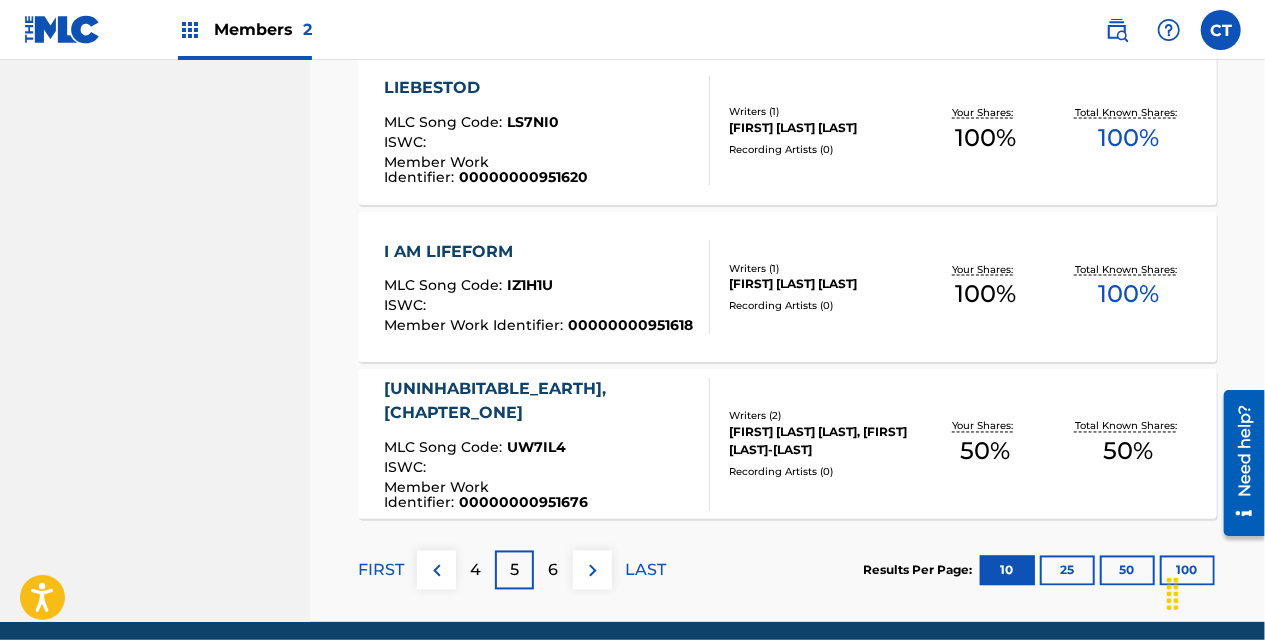 scroll, scrollTop: 1698, scrollLeft: 0, axis: vertical 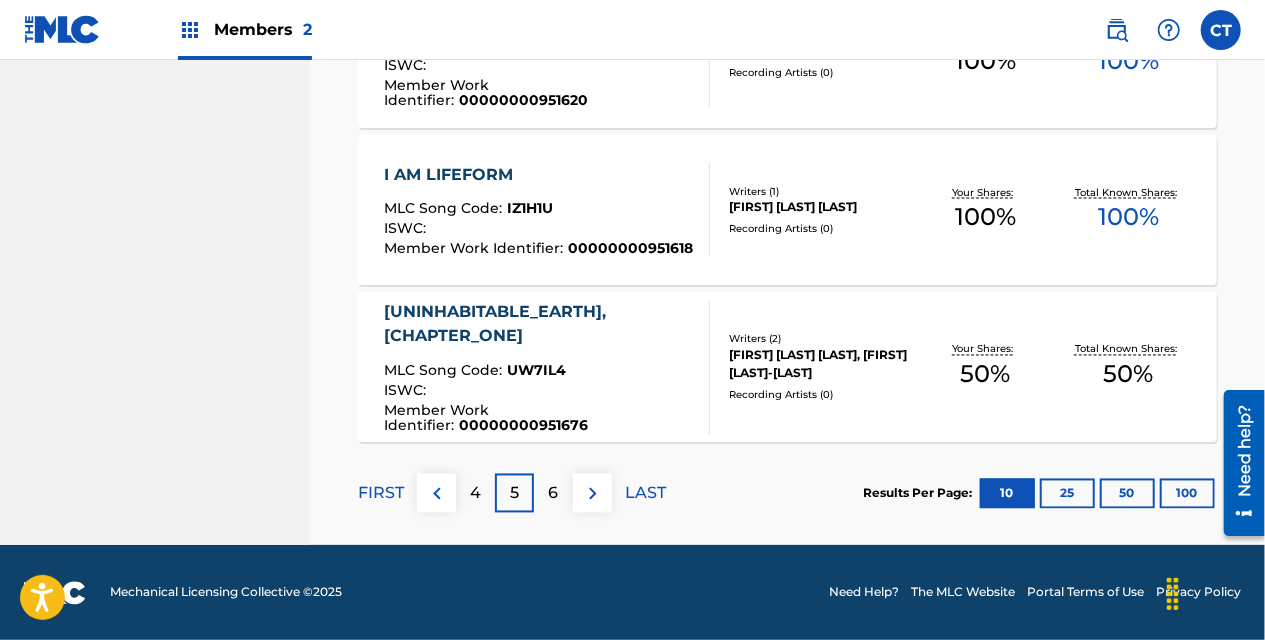 click at bounding box center [593, 494] 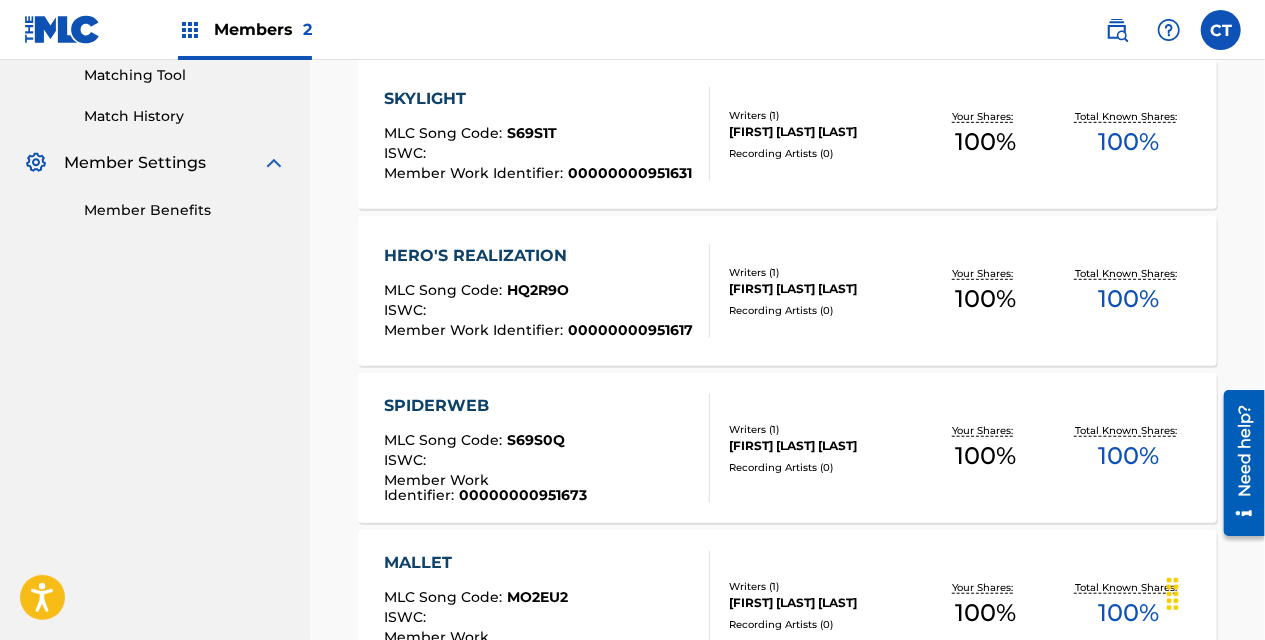 scroll, scrollTop: 756, scrollLeft: 0, axis: vertical 